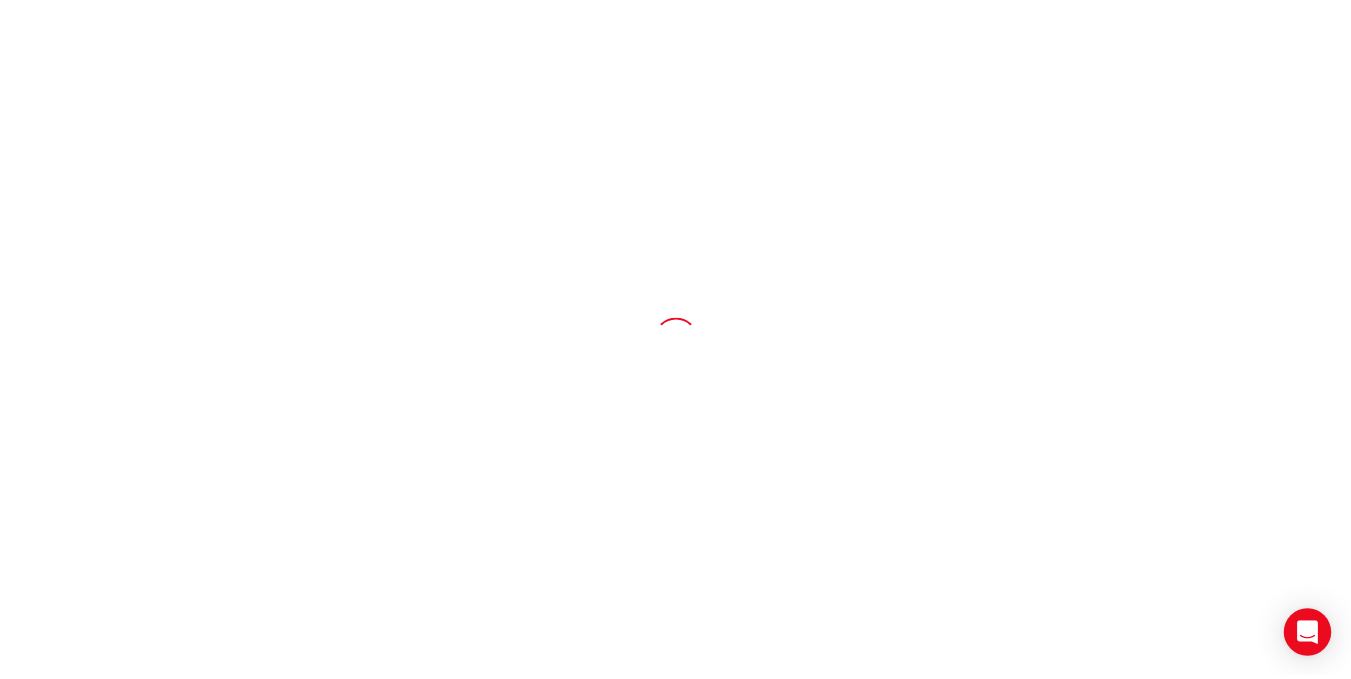 scroll, scrollTop: 0, scrollLeft: 0, axis: both 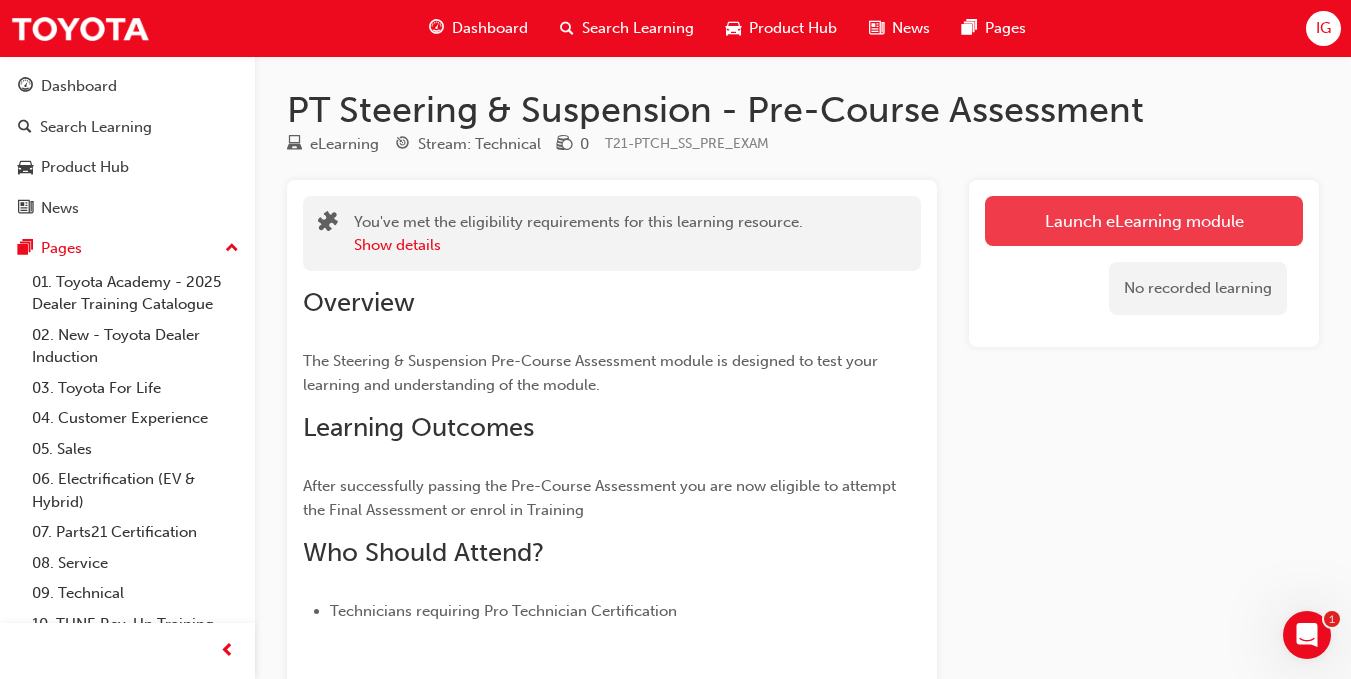 click on "Launch eLearning module" at bounding box center (1144, 221) 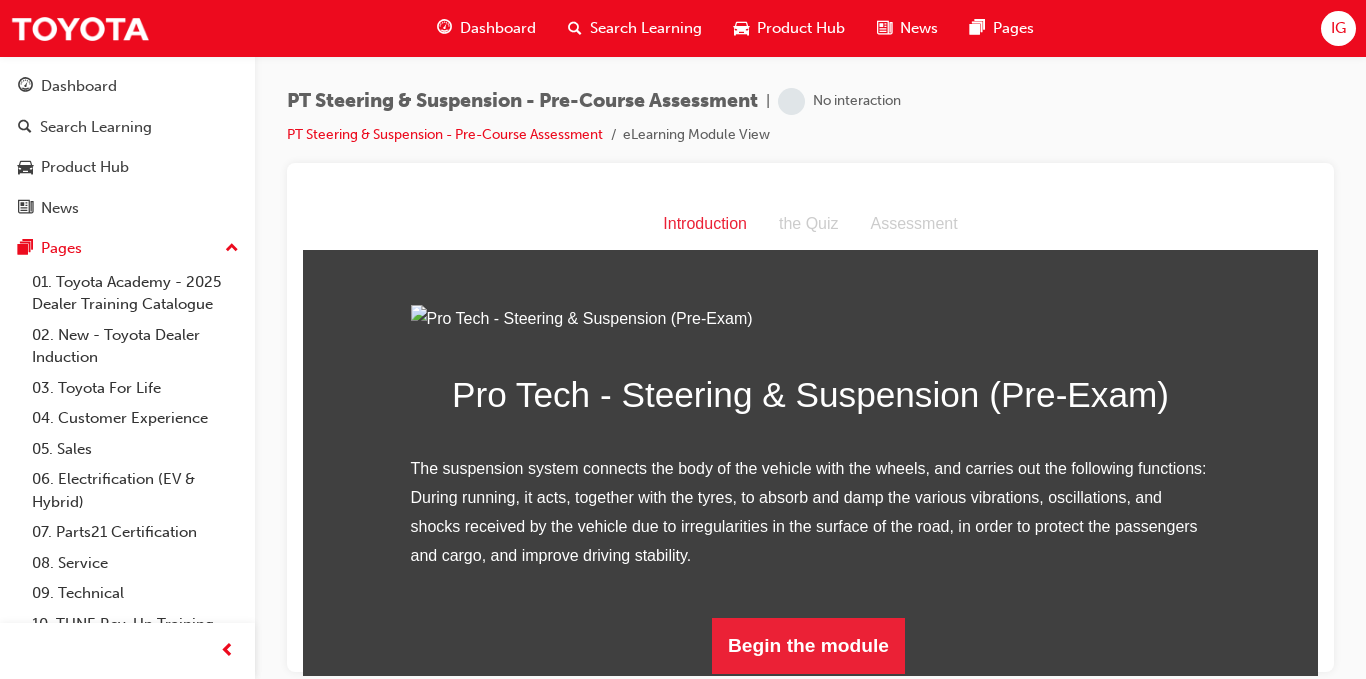 scroll, scrollTop: 219, scrollLeft: 0, axis: vertical 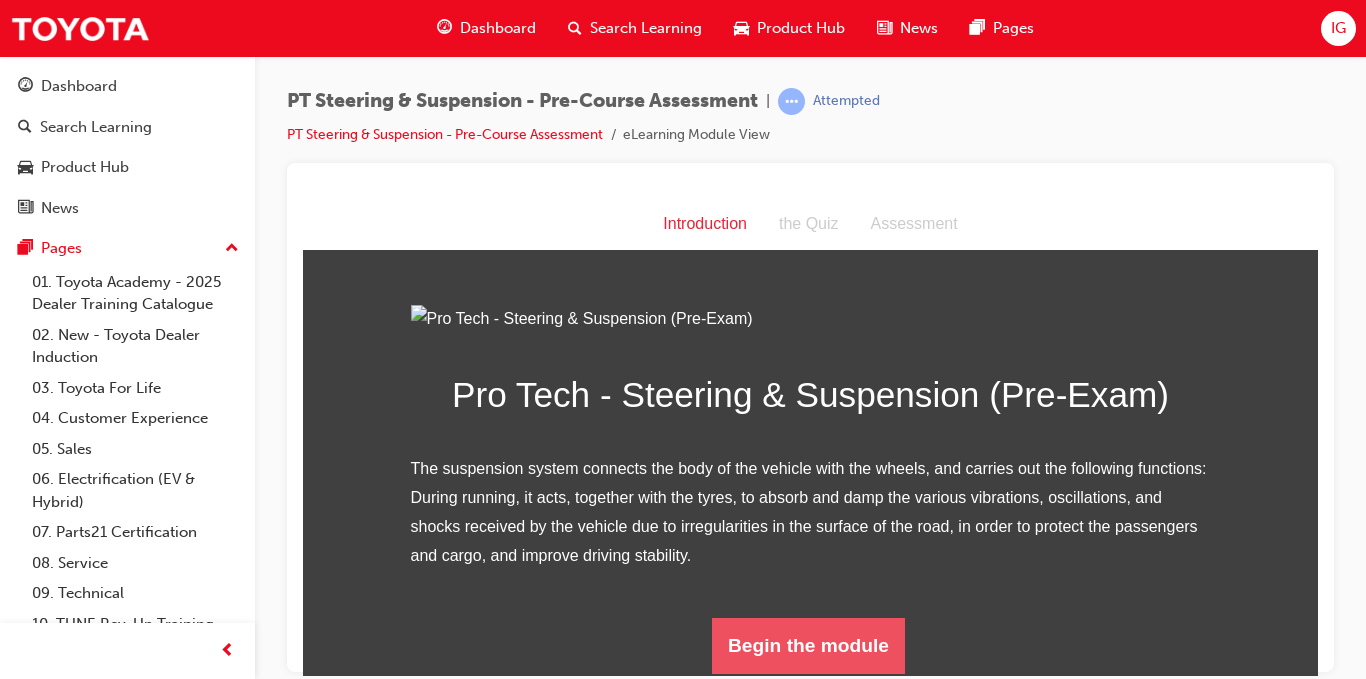 click on "Begin the module" at bounding box center (808, 645) 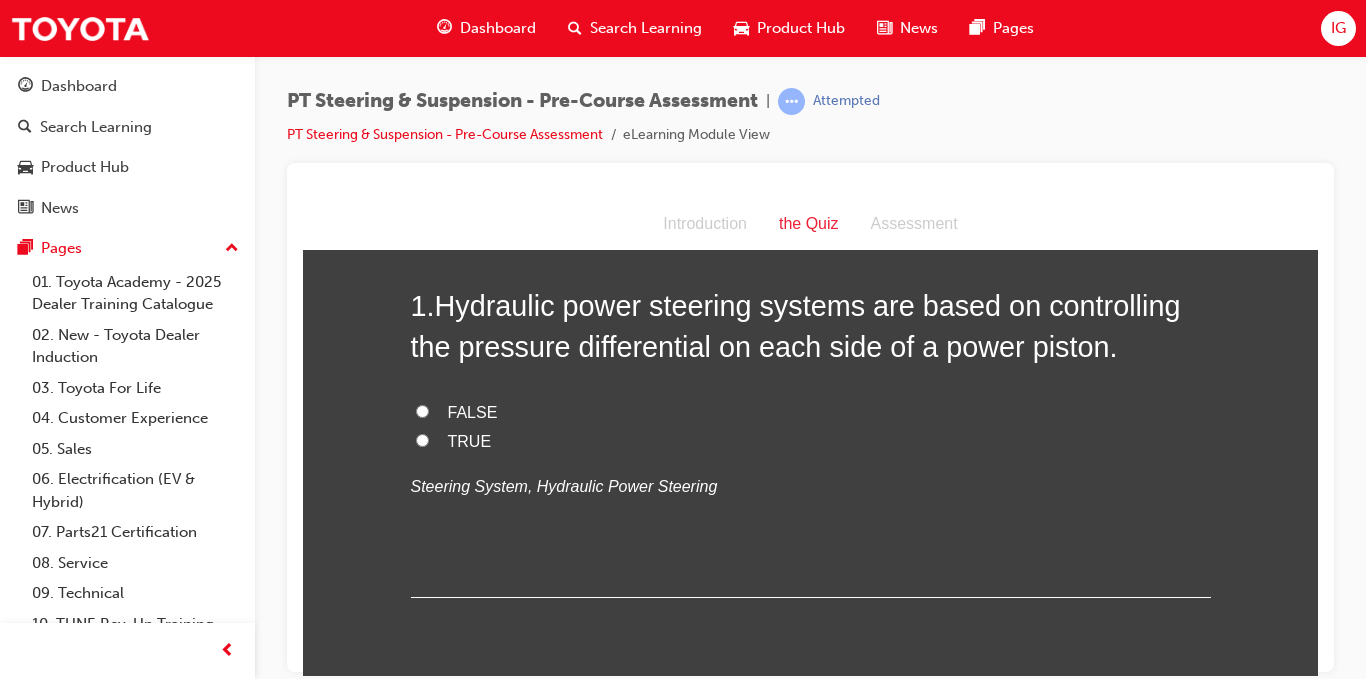 scroll, scrollTop: 87, scrollLeft: 0, axis: vertical 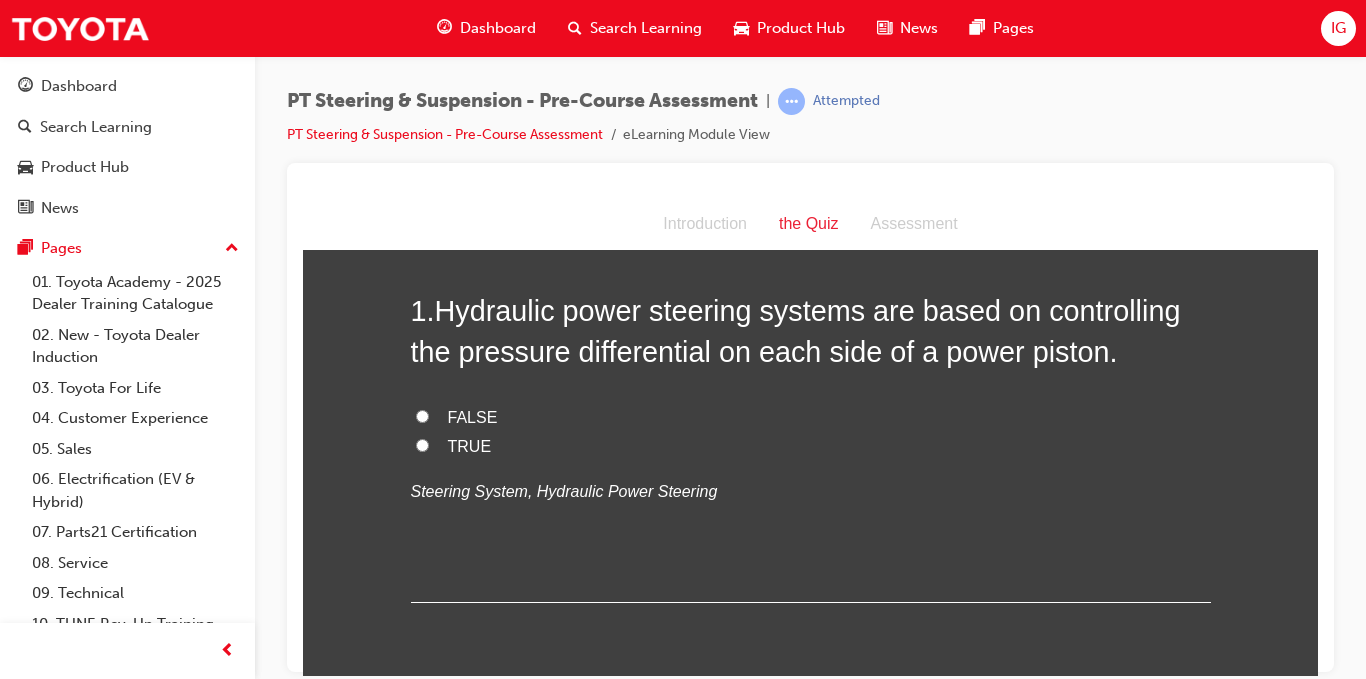click on "TRUE" at bounding box center [422, 444] 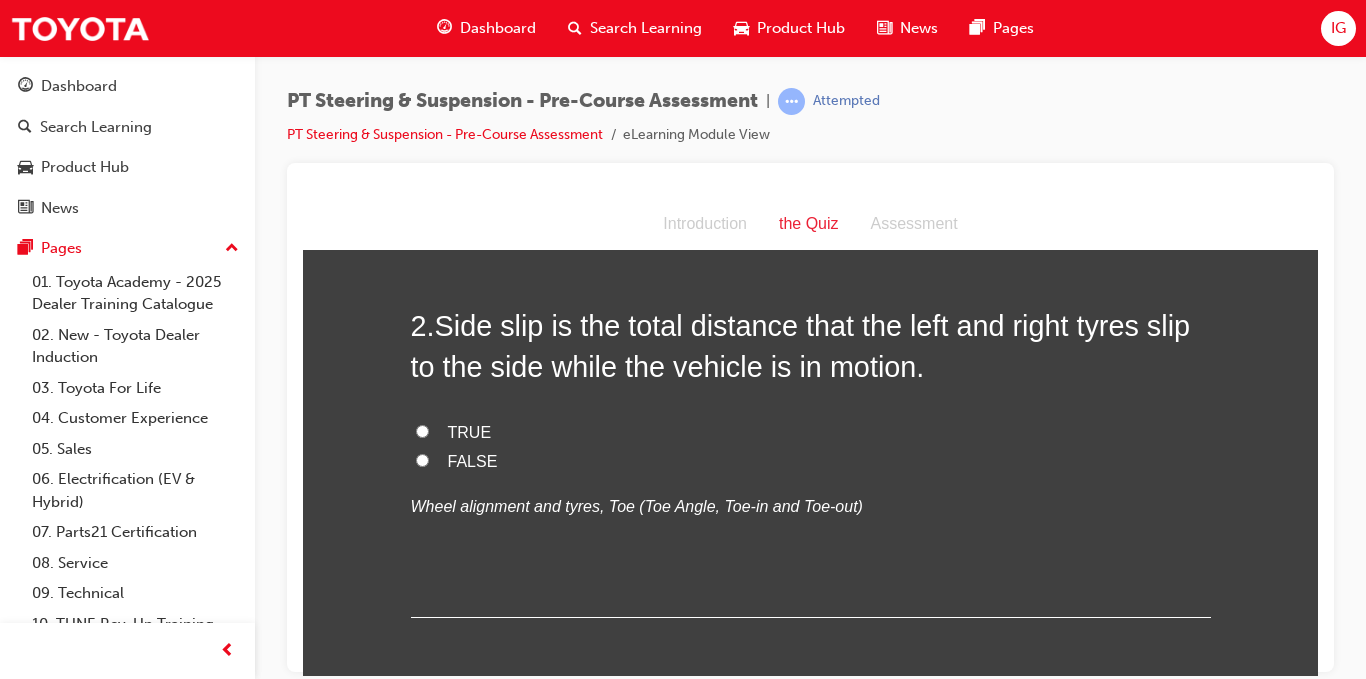 scroll, scrollTop: 493, scrollLeft: 0, axis: vertical 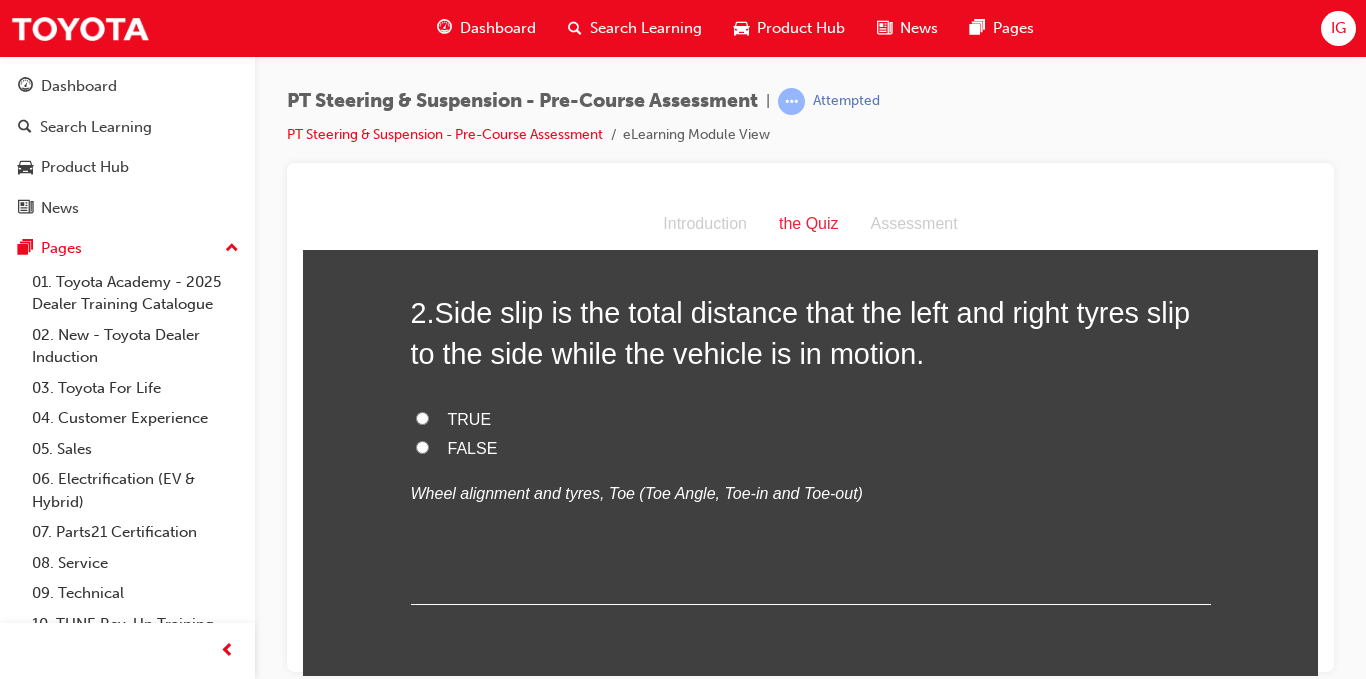 click on "TRUE" at bounding box center [422, 417] 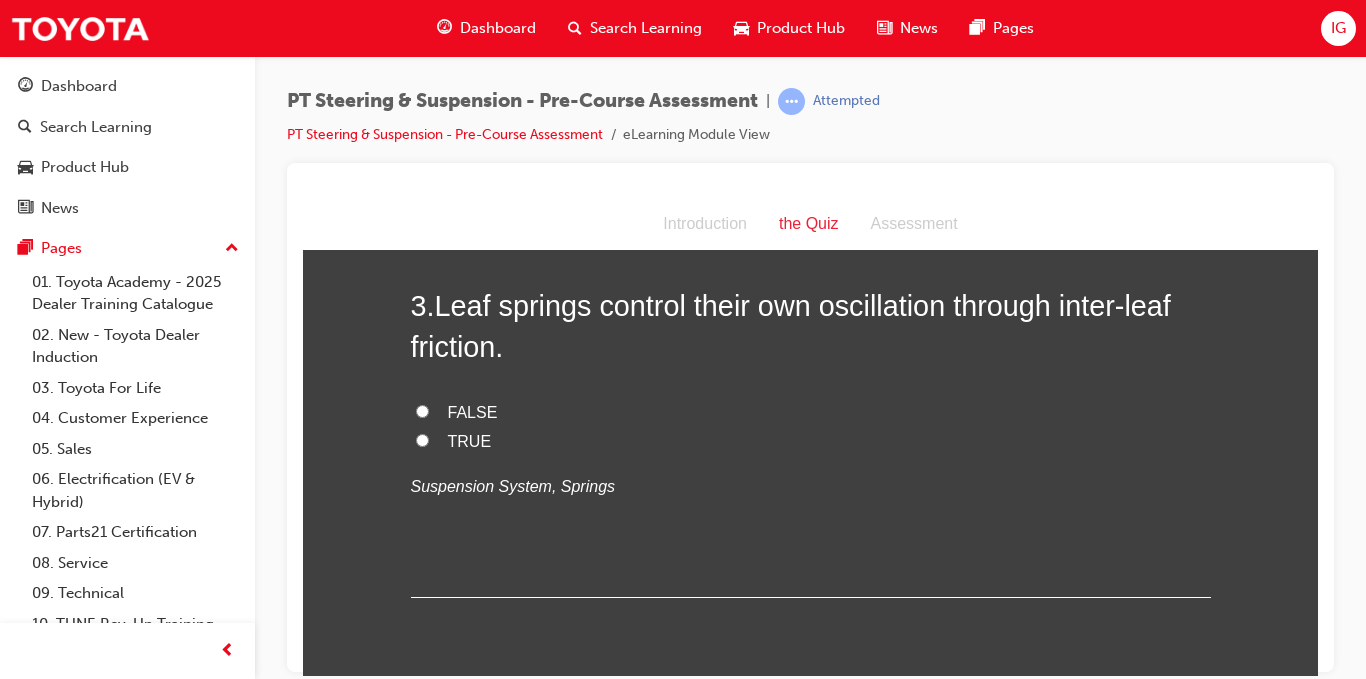 scroll, scrollTop: 909, scrollLeft: 0, axis: vertical 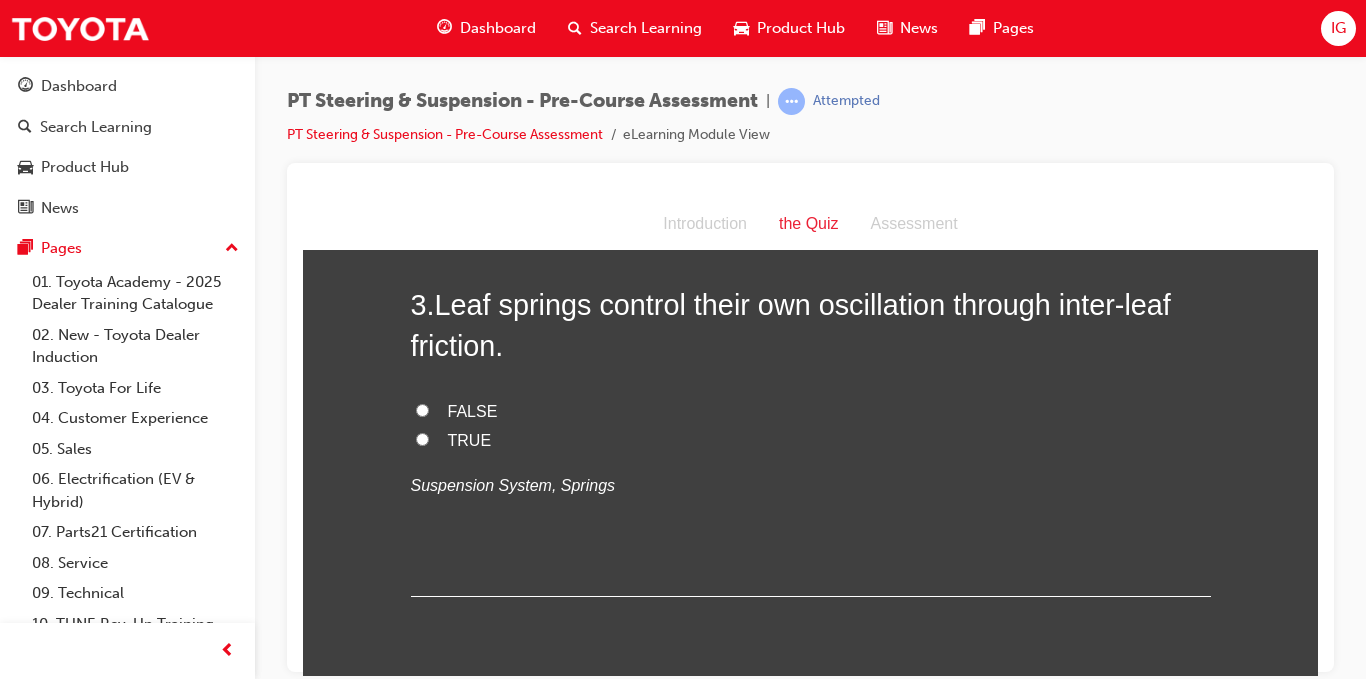 click on "TRUE" at bounding box center [422, 438] 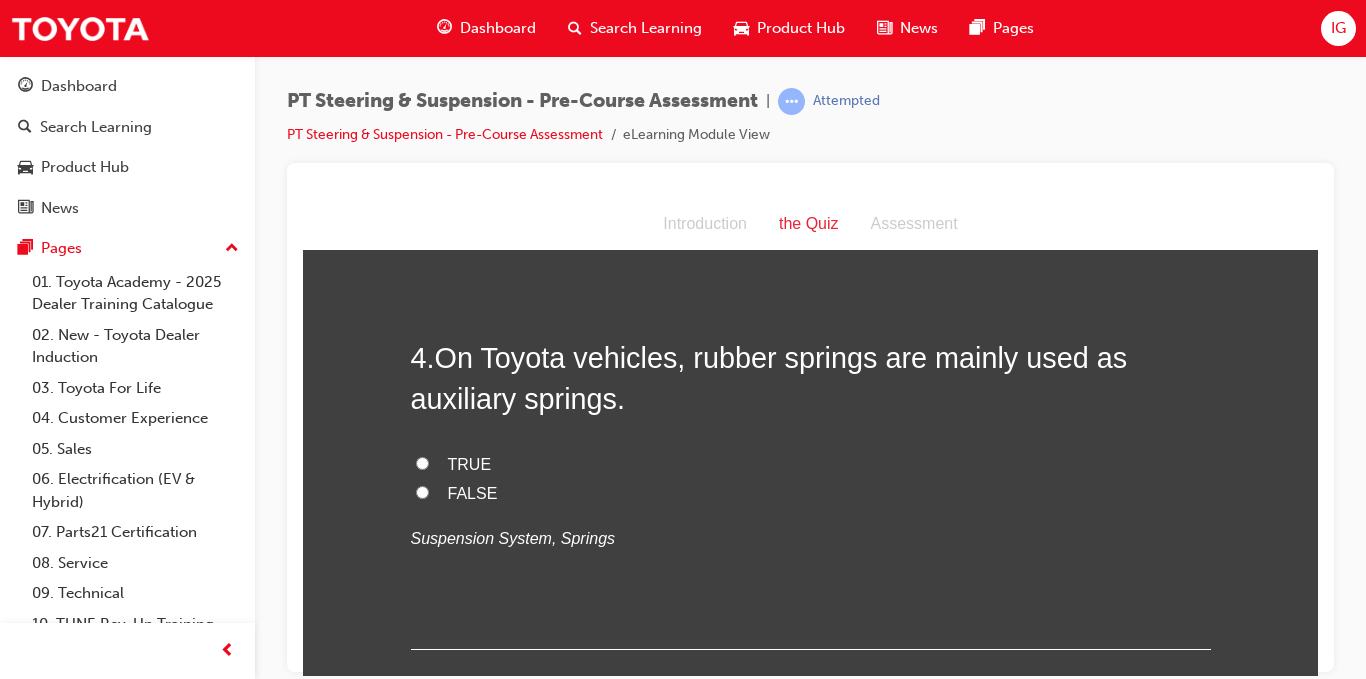 scroll, scrollTop: 1263, scrollLeft: 0, axis: vertical 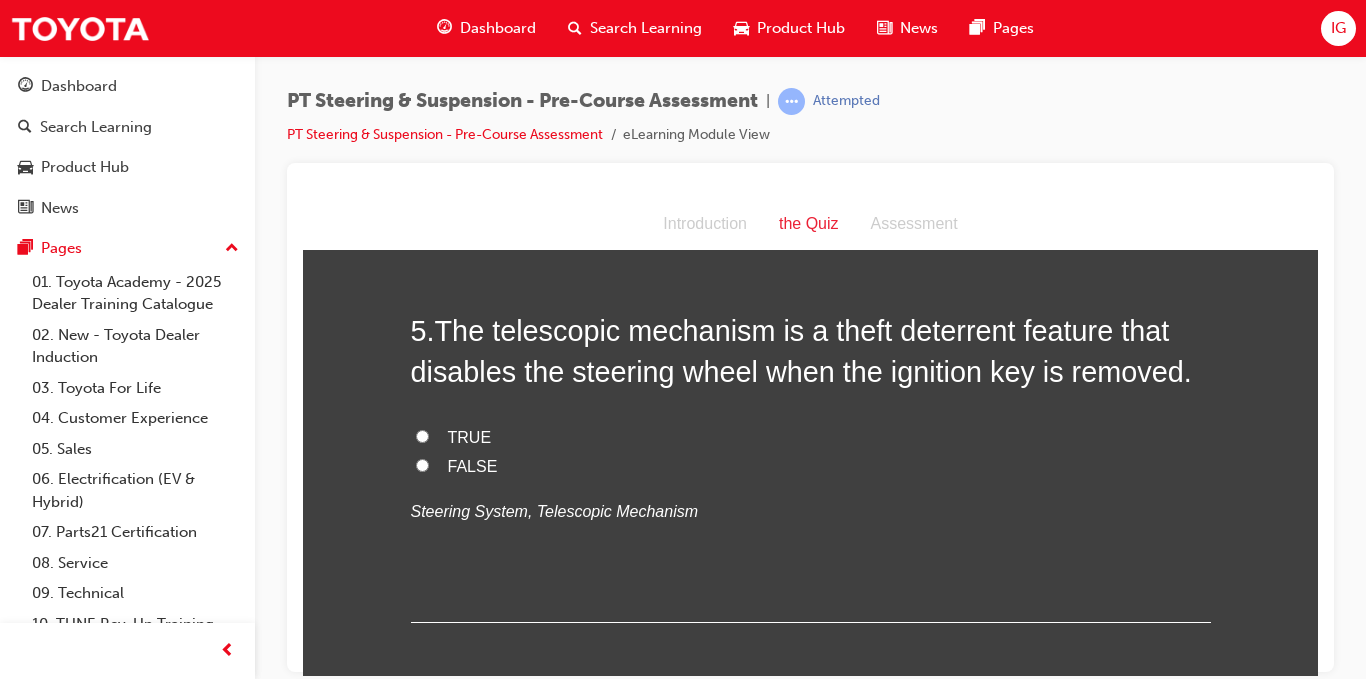 click on "FALSE" at bounding box center (422, 464) 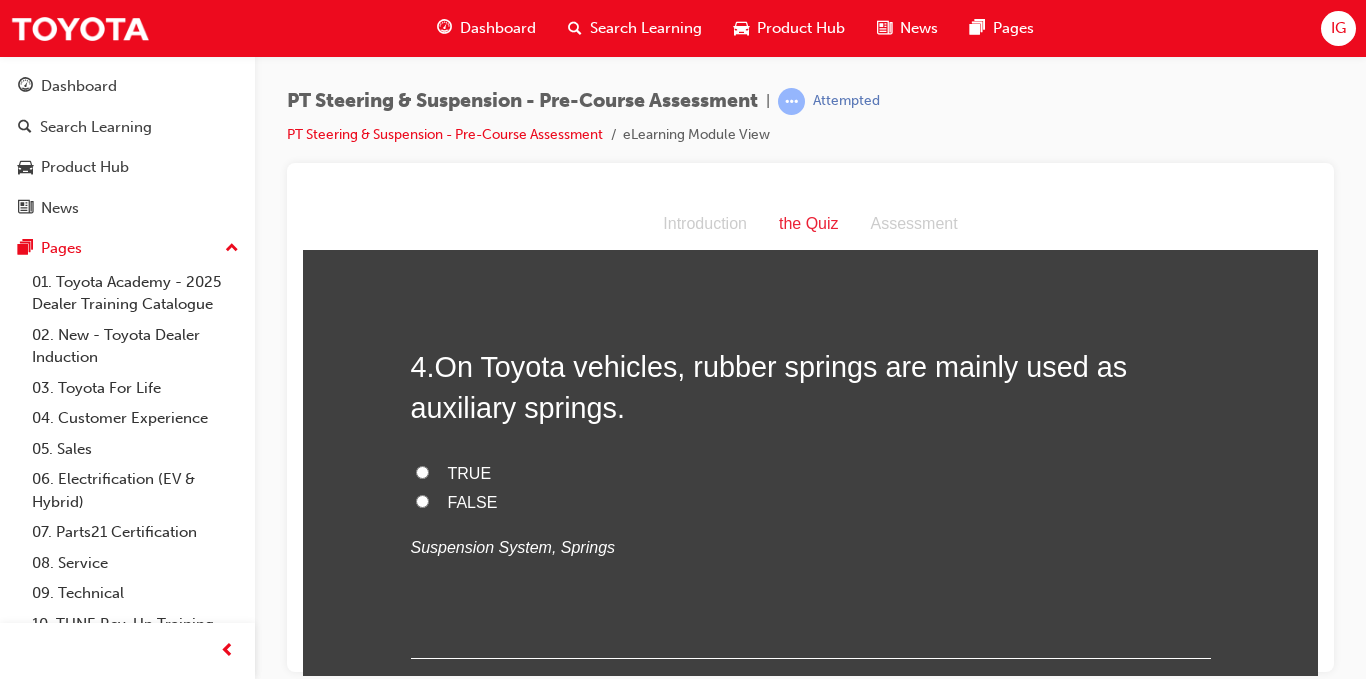 scroll, scrollTop: 1257, scrollLeft: 0, axis: vertical 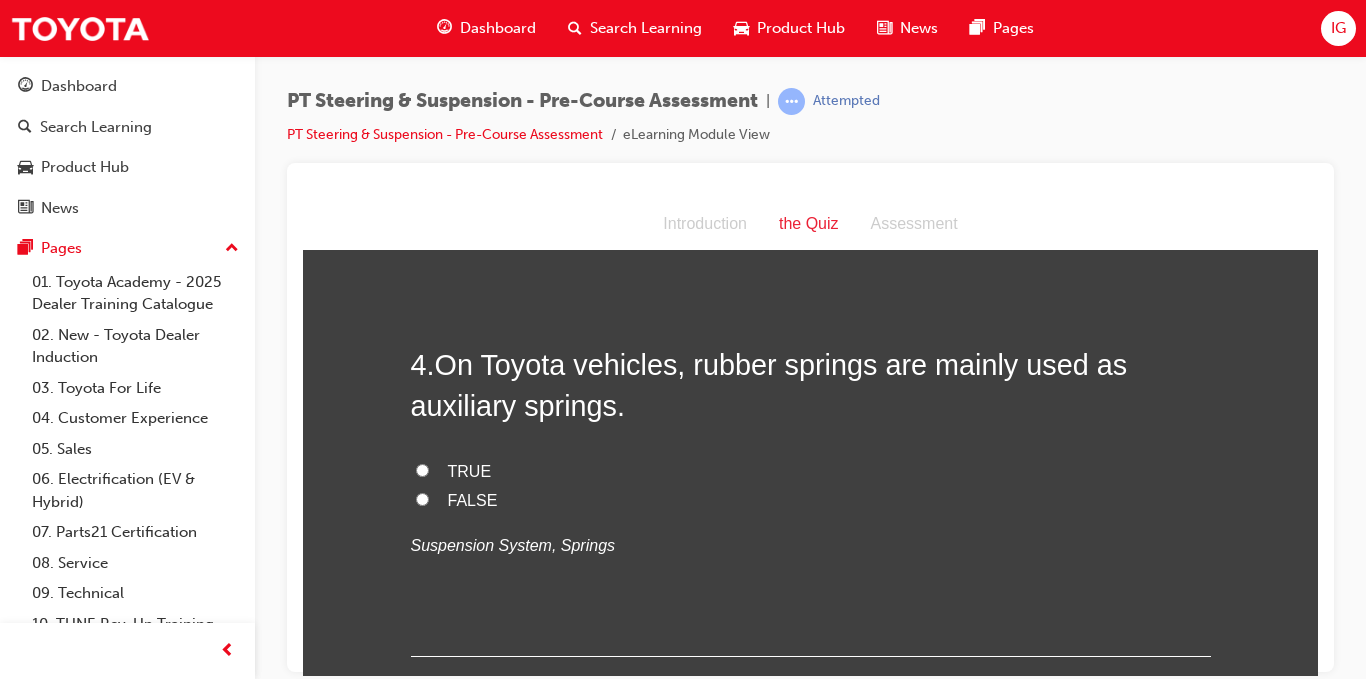 click on "TRUE" at bounding box center [422, 469] 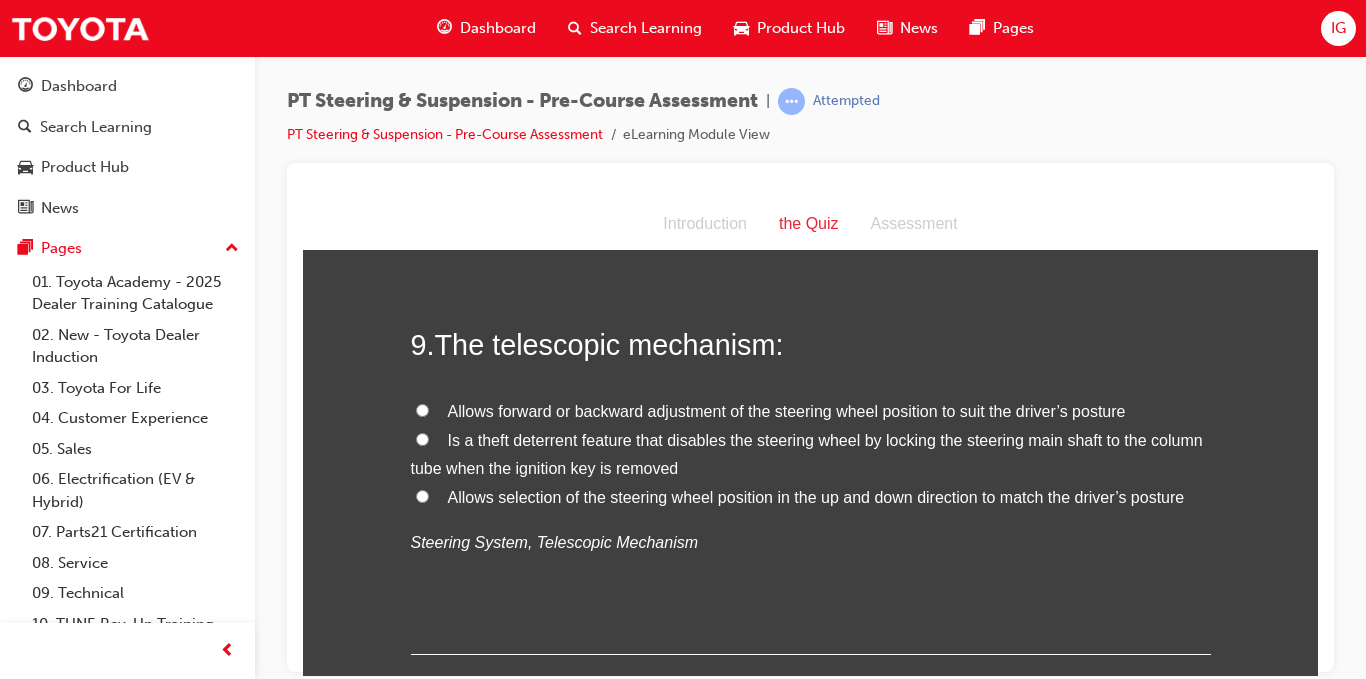 scroll, scrollTop: 3416, scrollLeft: 0, axis: vertical 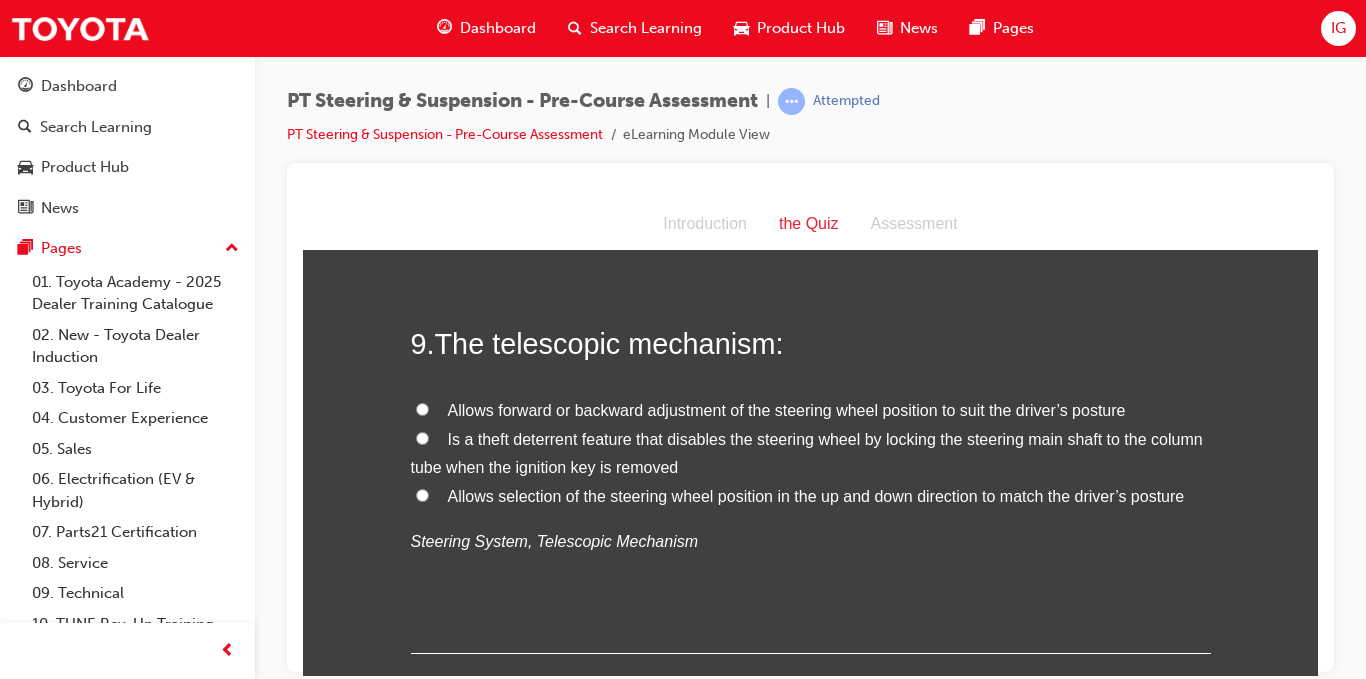 click on "Allows forward or backward adjustment of the steering wheel position to suit the driver’s posture" at bounding box center (422, 408) 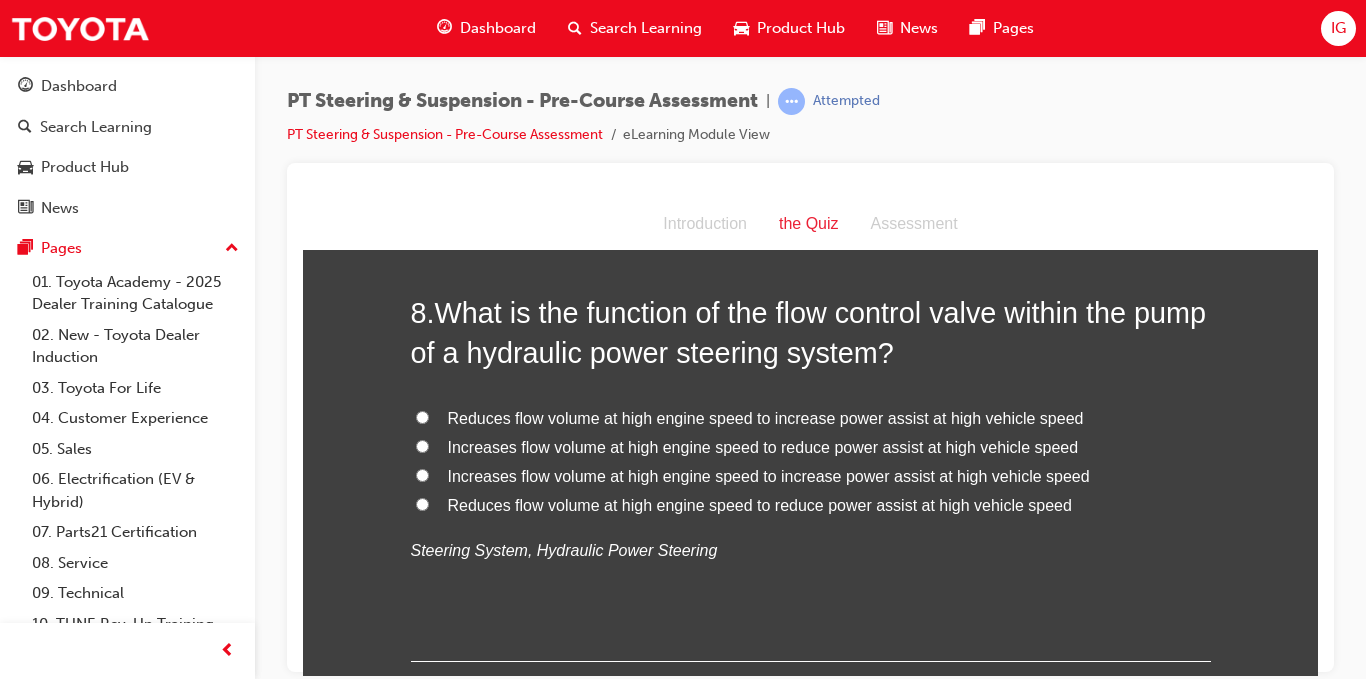scroll, scrollTop: 2980, scrollLeft: 0, axis: vertical 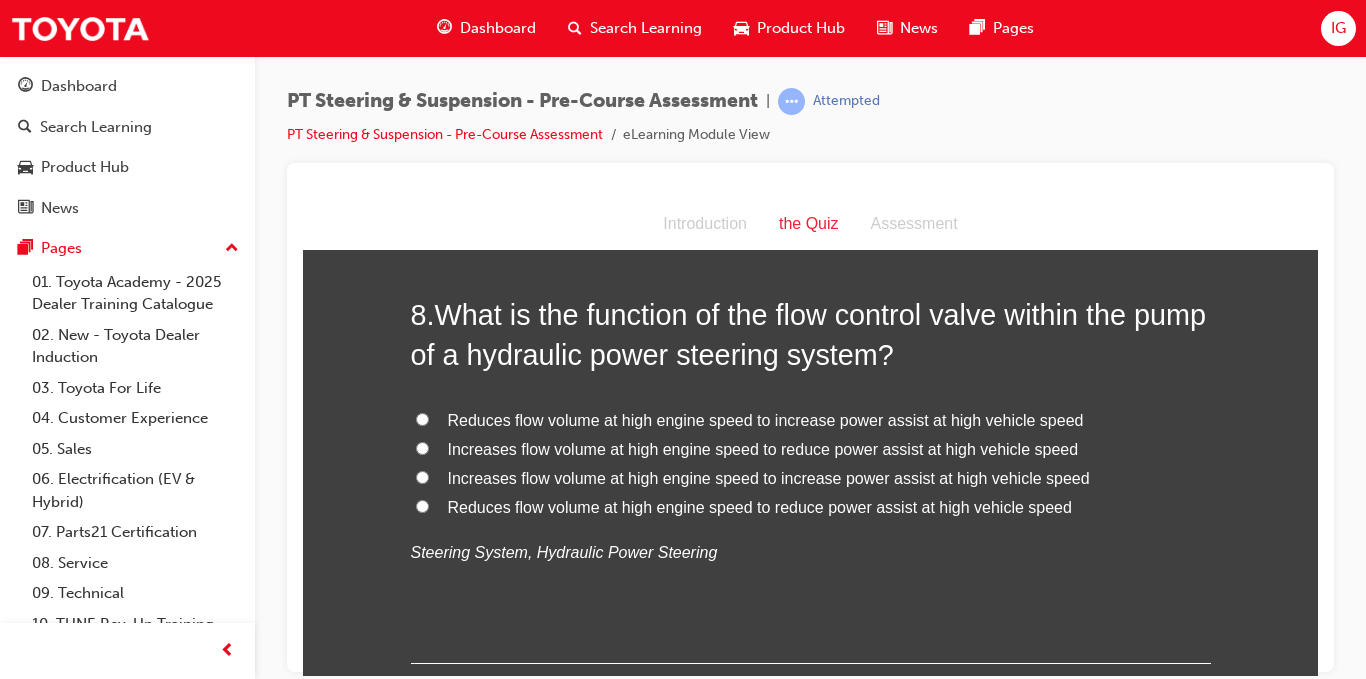 click on "Reduces flow volume at high engine speed to reduce power assist at high vehicle speed" at bounding box center (422, 505) 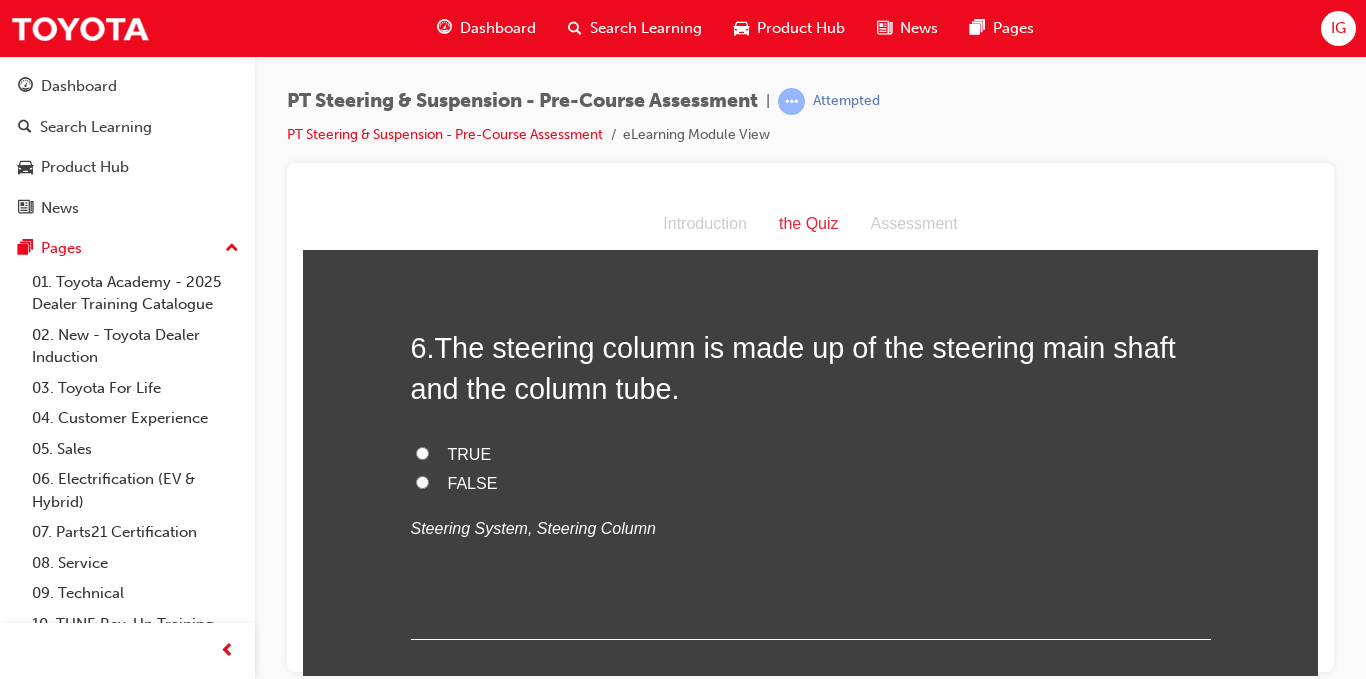 scroll, scrollTop: 2091, scrollLeft: 0, axis: vertical 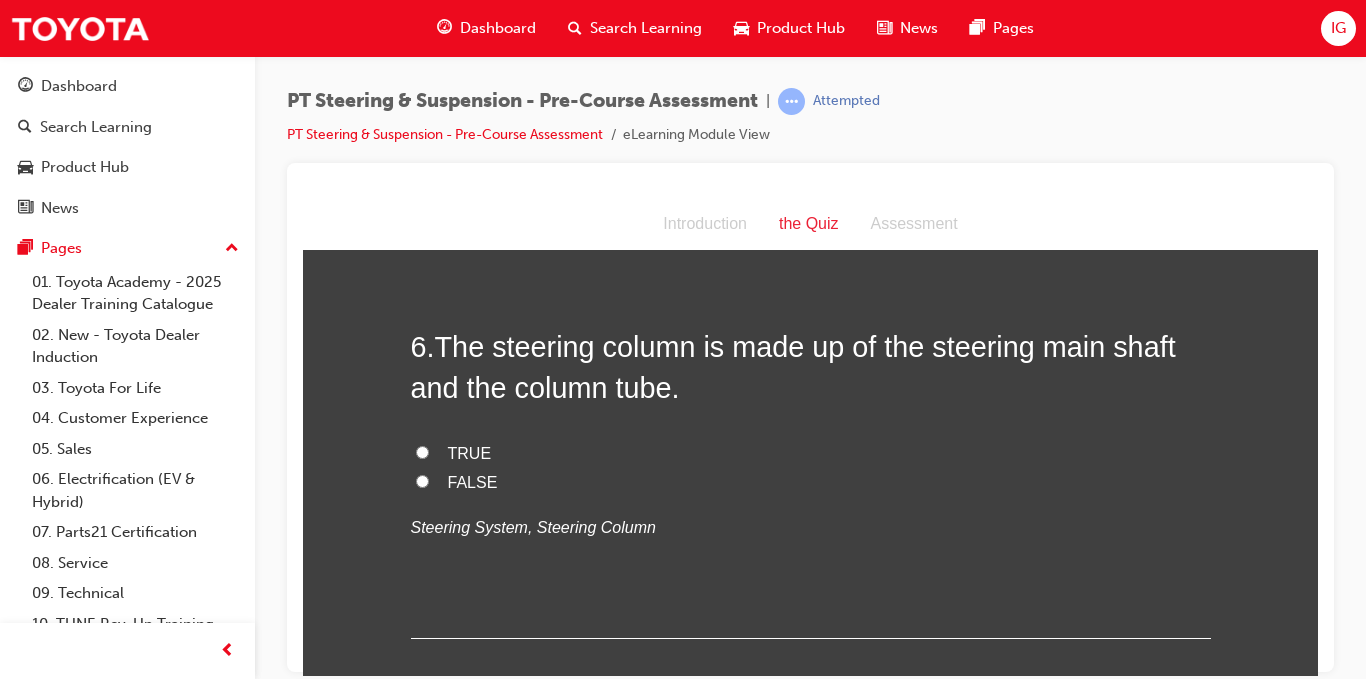 click on "TRUE" at bounding box center (422, 451) 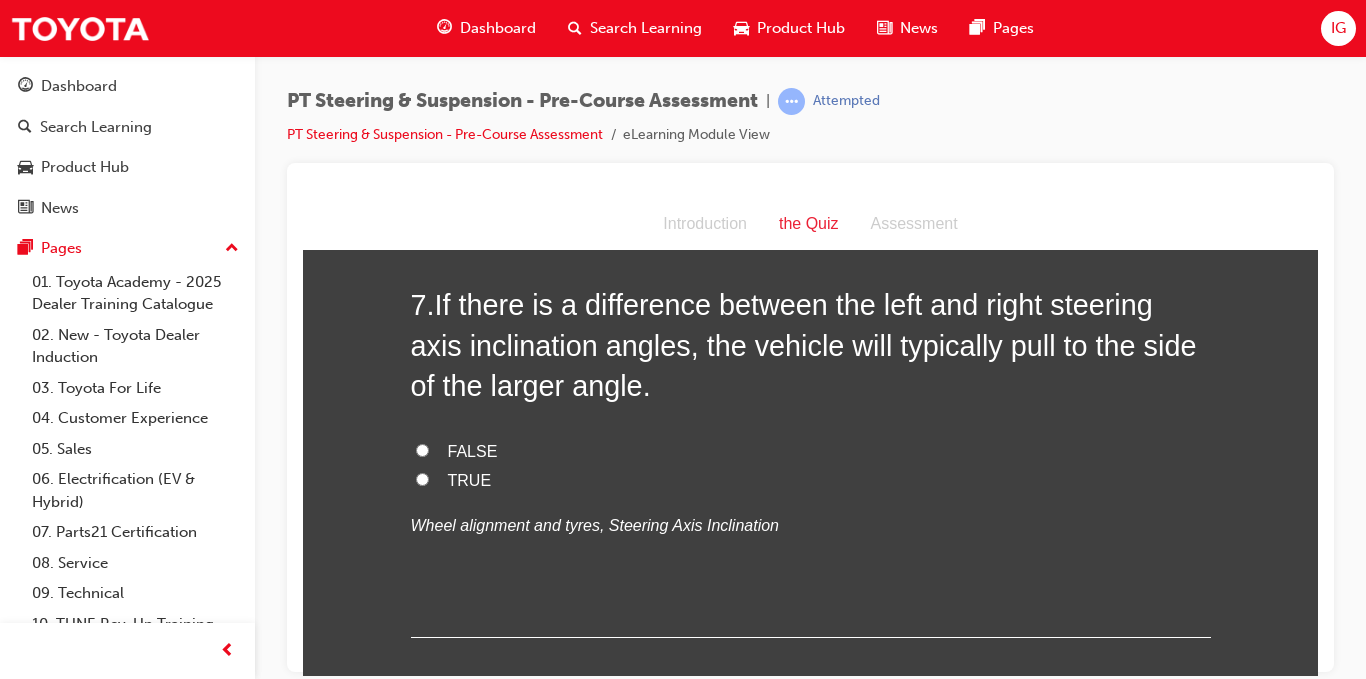 scroll, scrollTop: 2537, scrollLeft: 0, axis: vertical 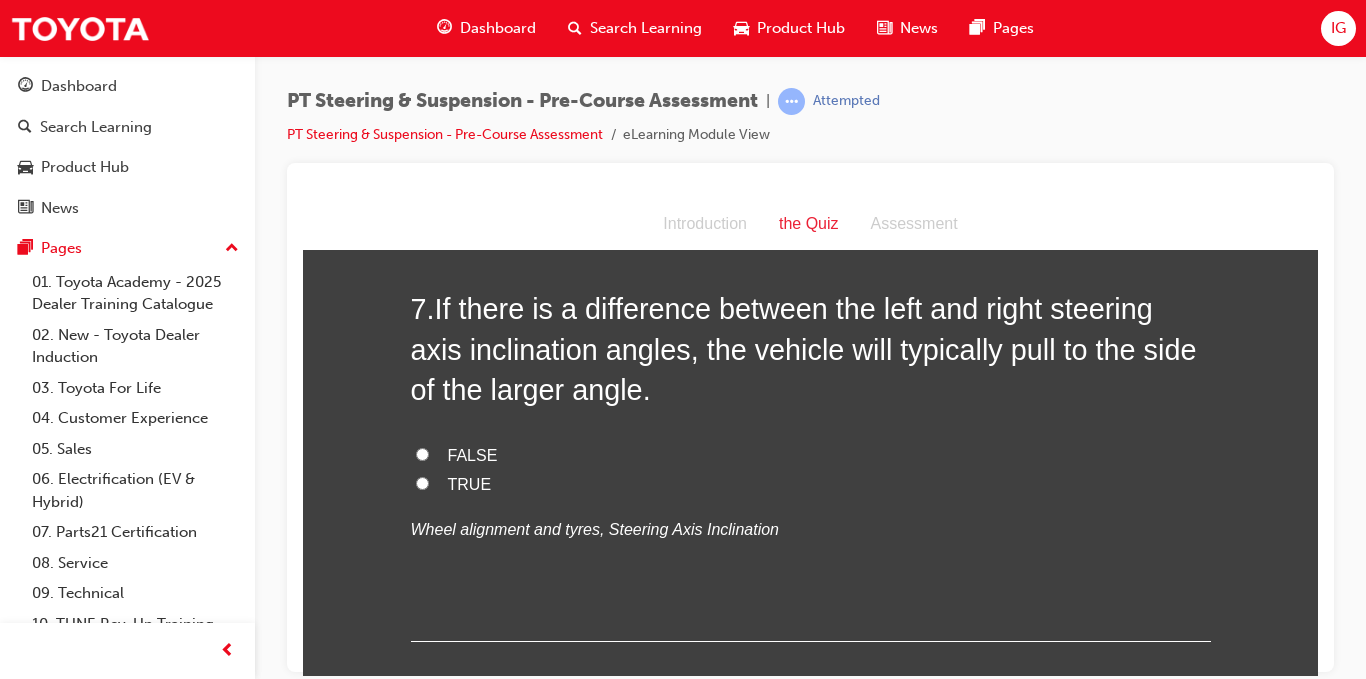 click on "TRUE" at bounding box center [422, 482] 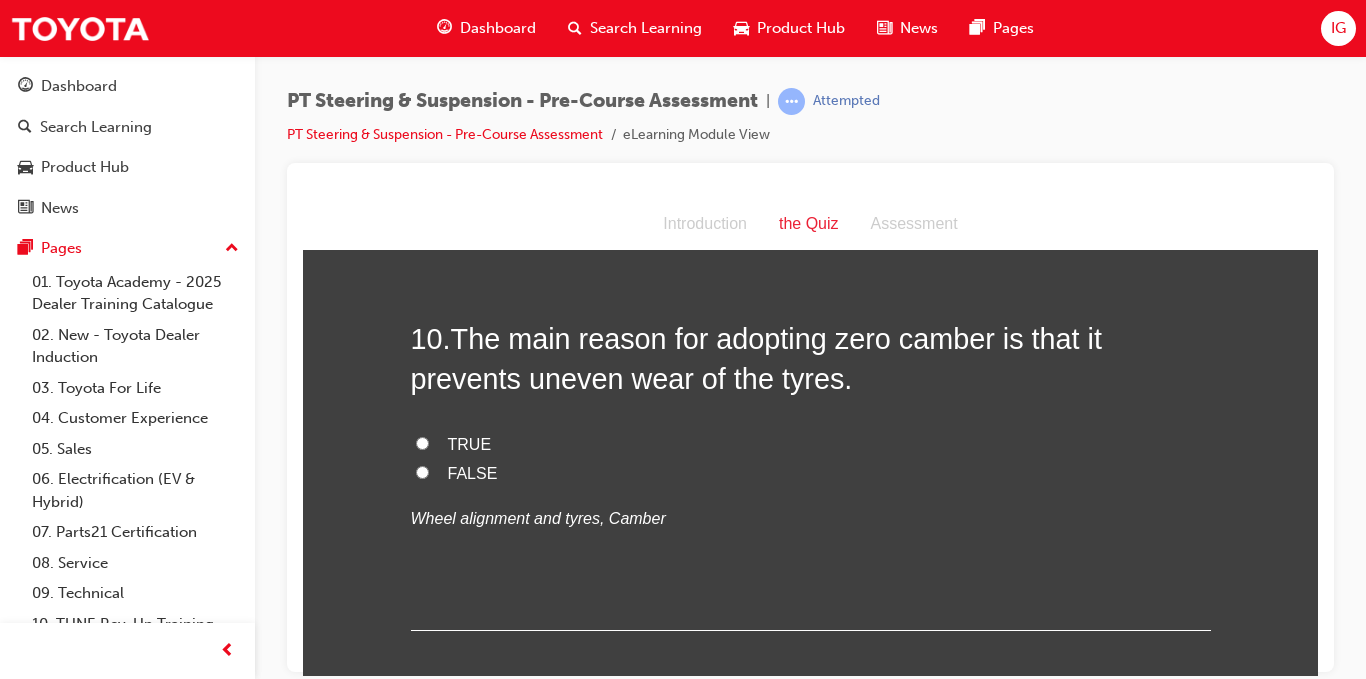 scroll, scrollTop: 3848, scrollLeft: 0, axis: vertical 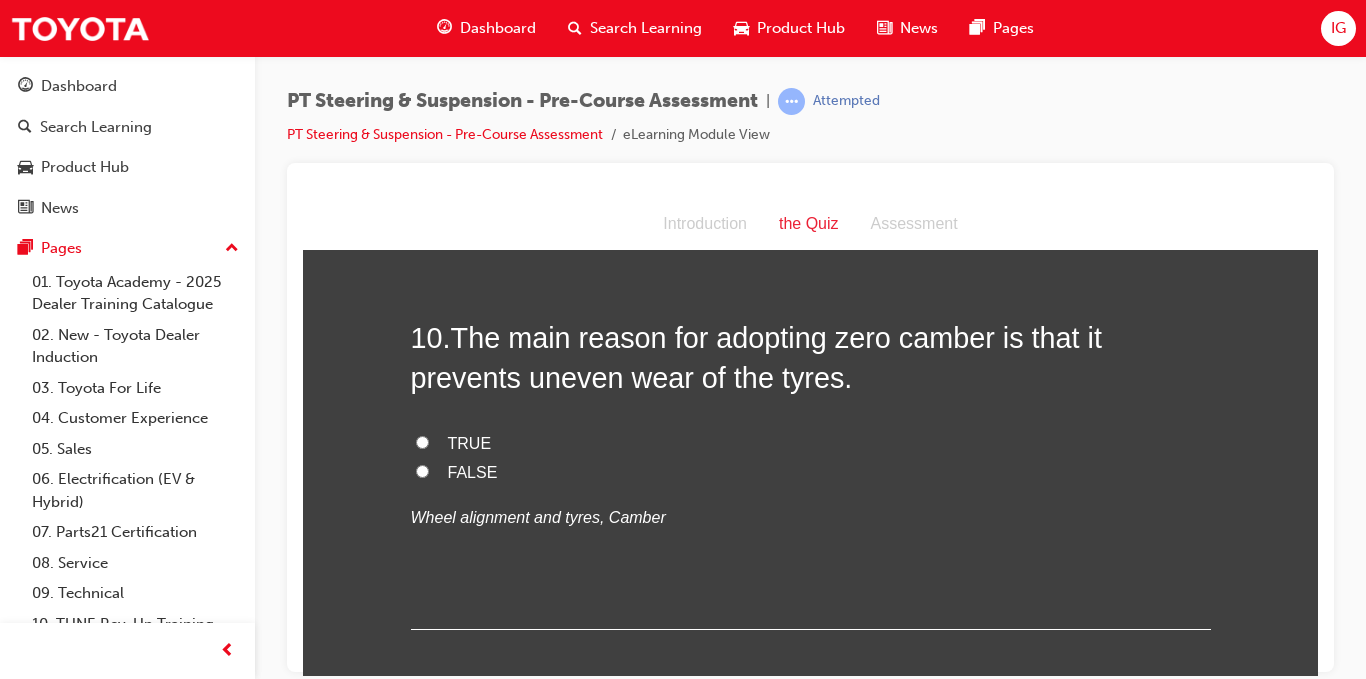 click on "TRUE" at bounding box center [422, 441] 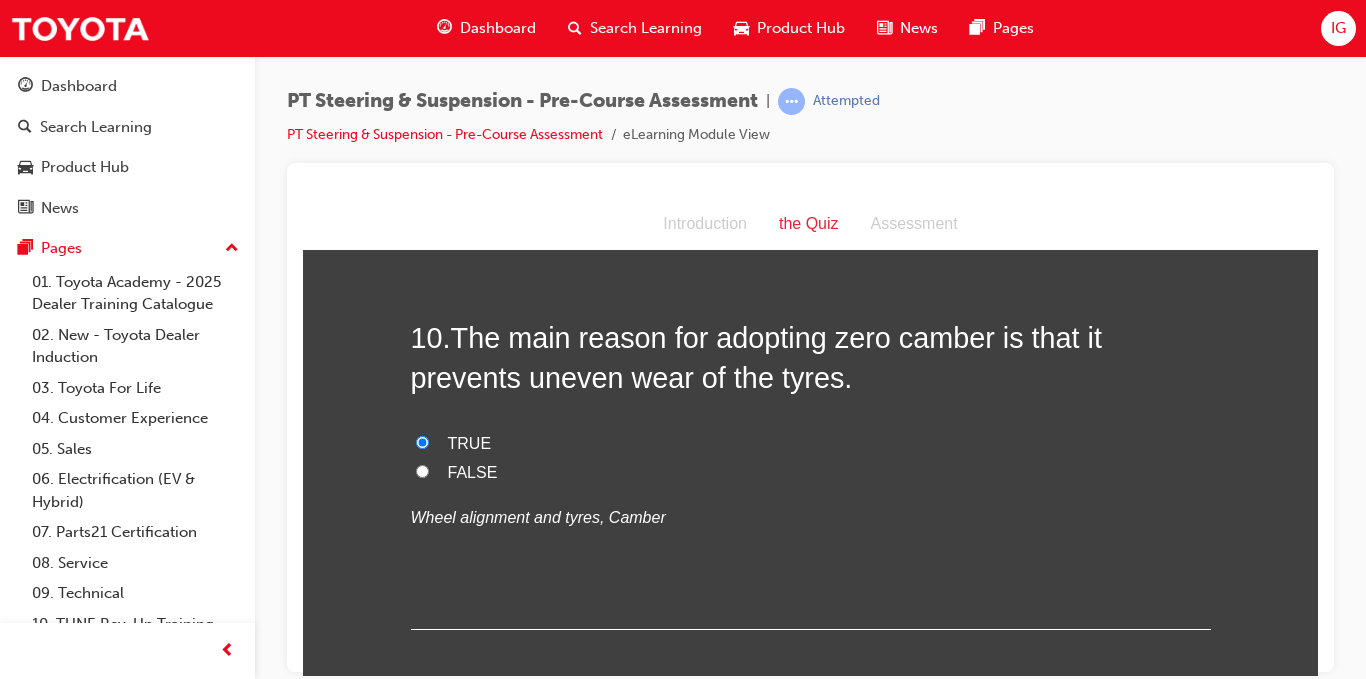scroll, scrollTop: 3953, scrollLeft: 0, axis: vertical 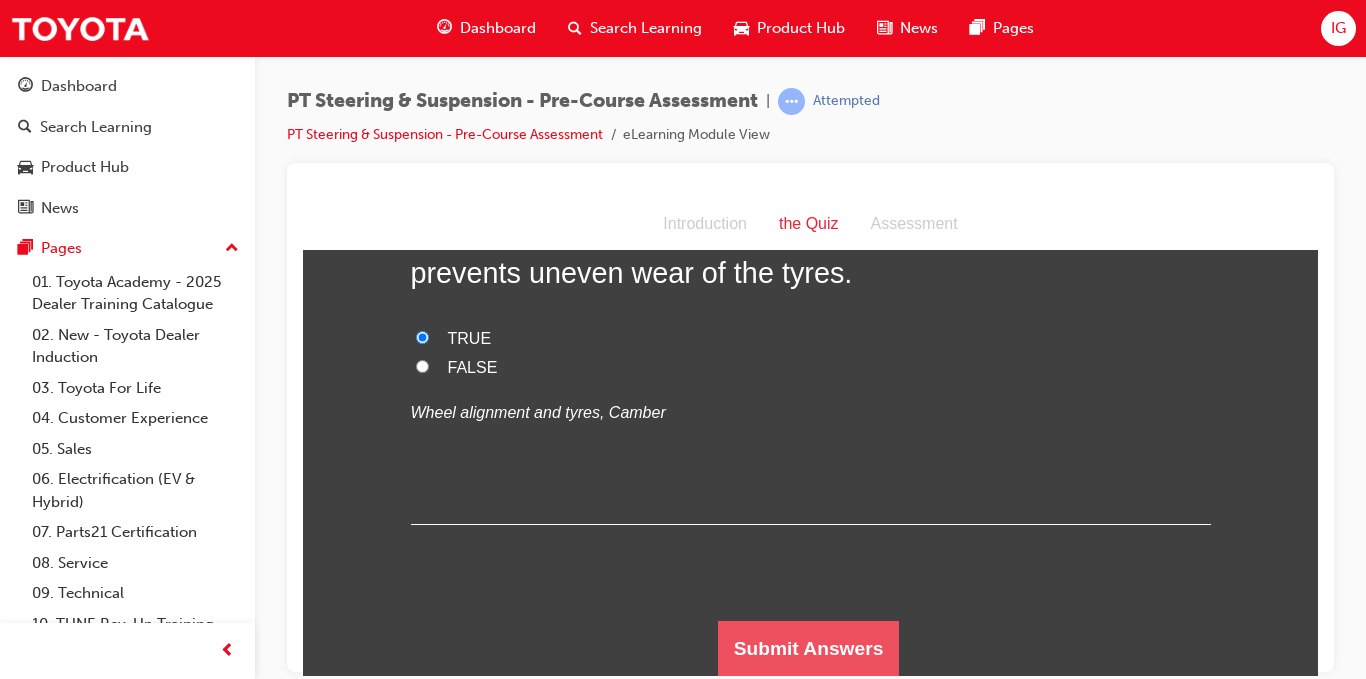 click on "Submit Answers" at bounding box center (809, 648) 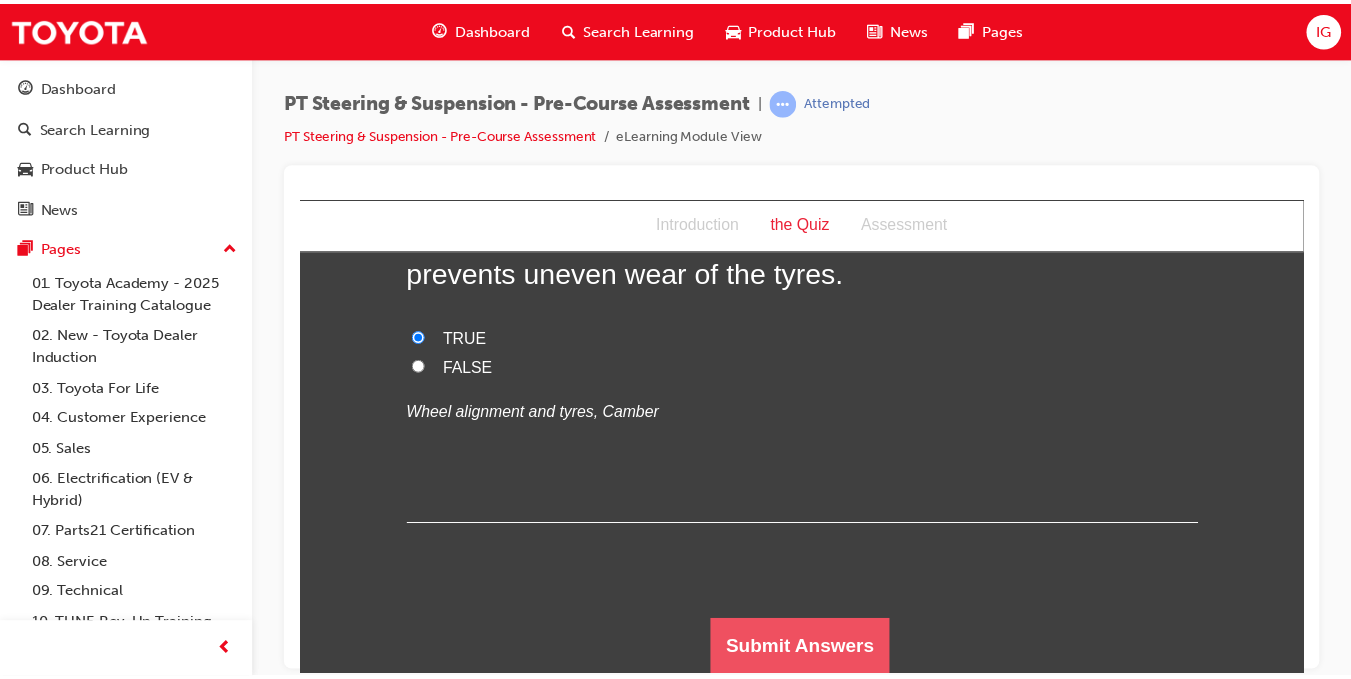 scroll, scrollTop: 0, scrollLeft: 0, axis: both 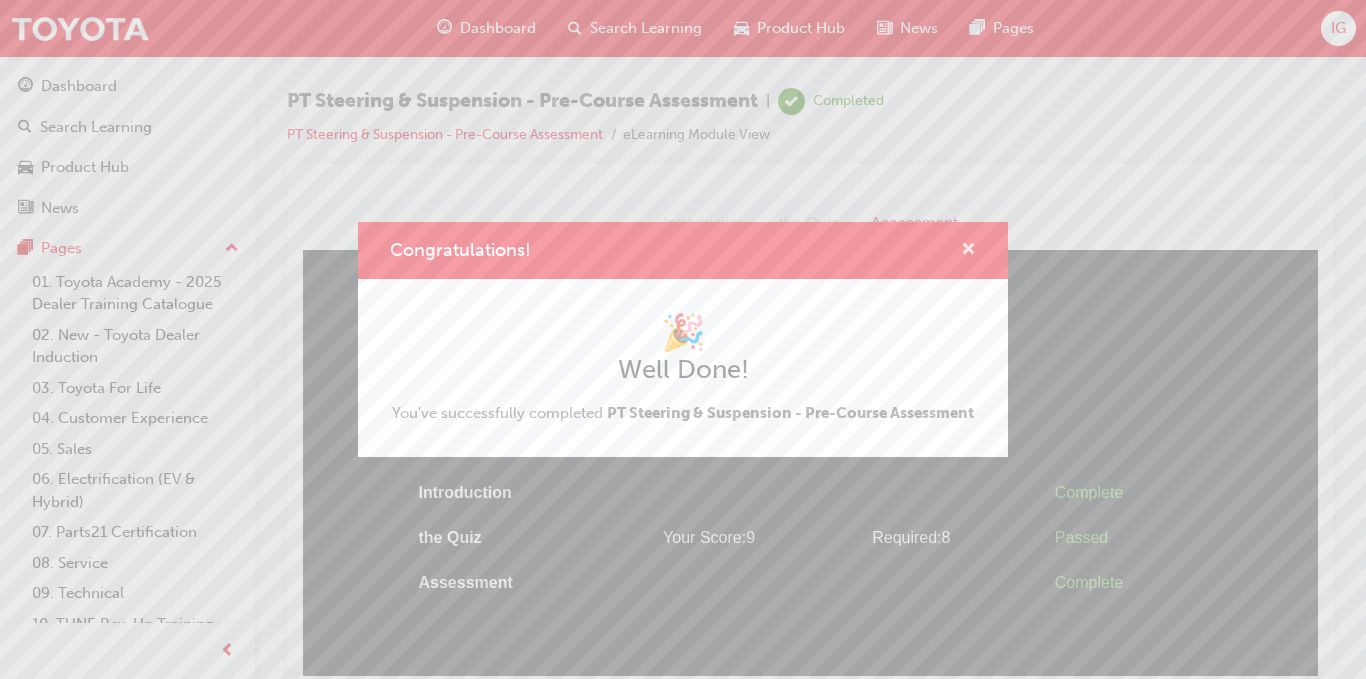 click at bounding box center (968, 250) 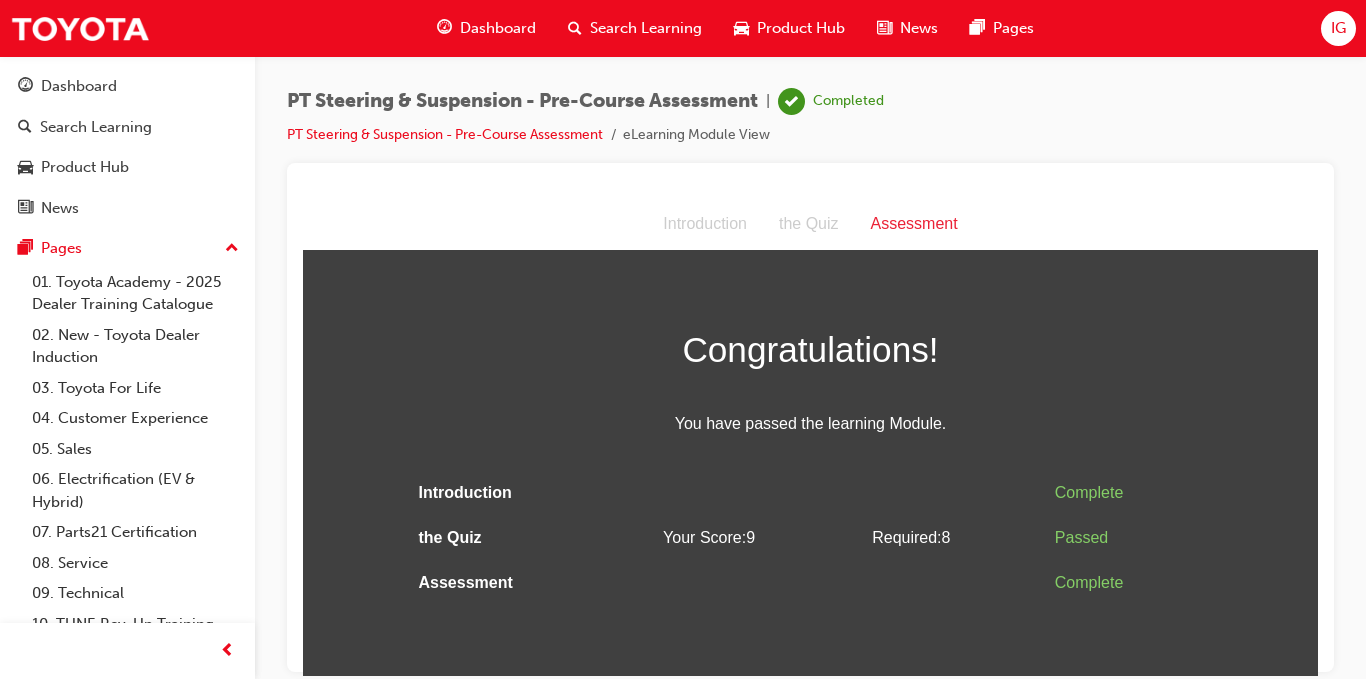 click on "Dashboard" at bounding box center [498, 28] 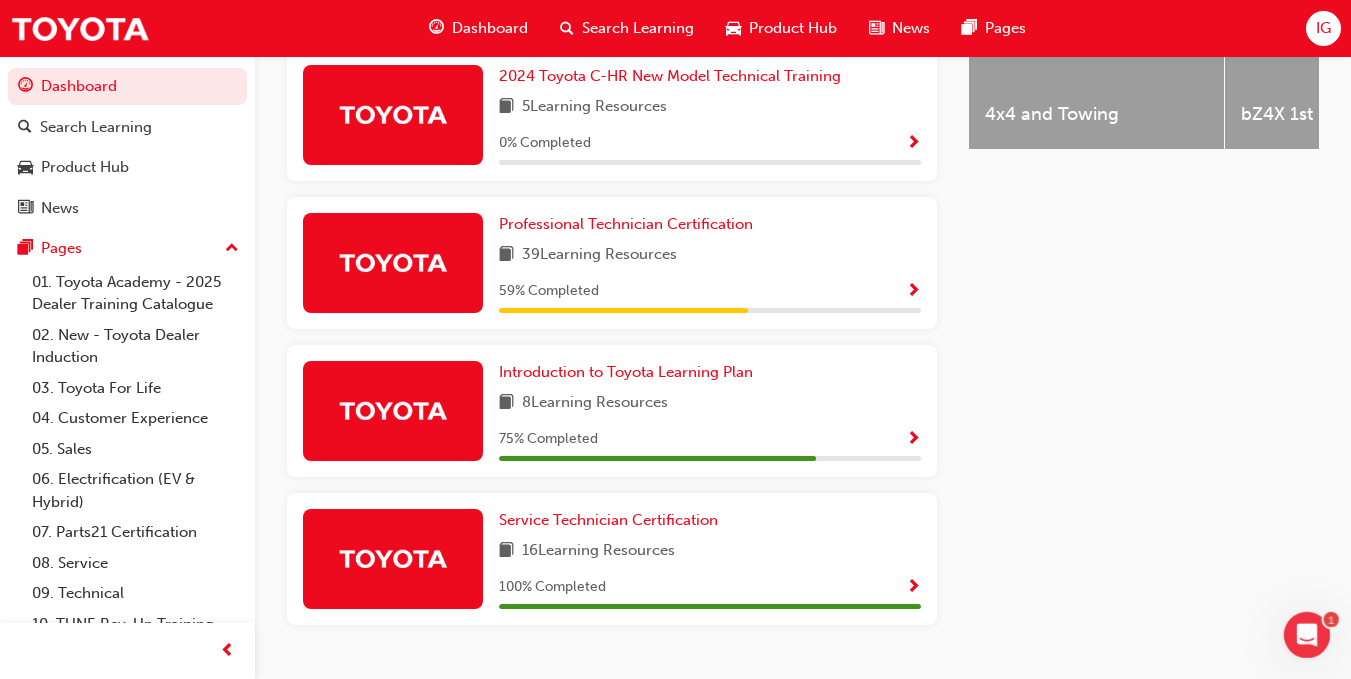 scroll, scrollTop: 933, scrollLeft: 0, axis: vertical 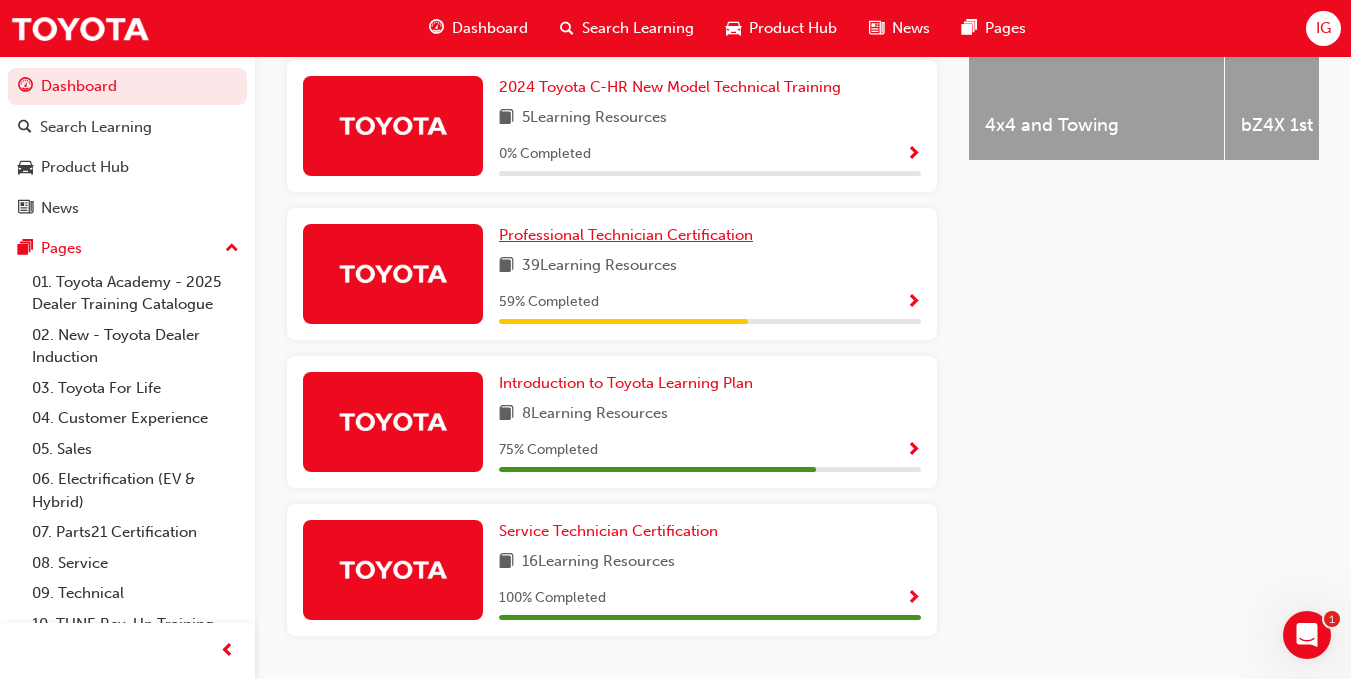 click on "Professional Technician Certification" at bounding box center (630, 235) 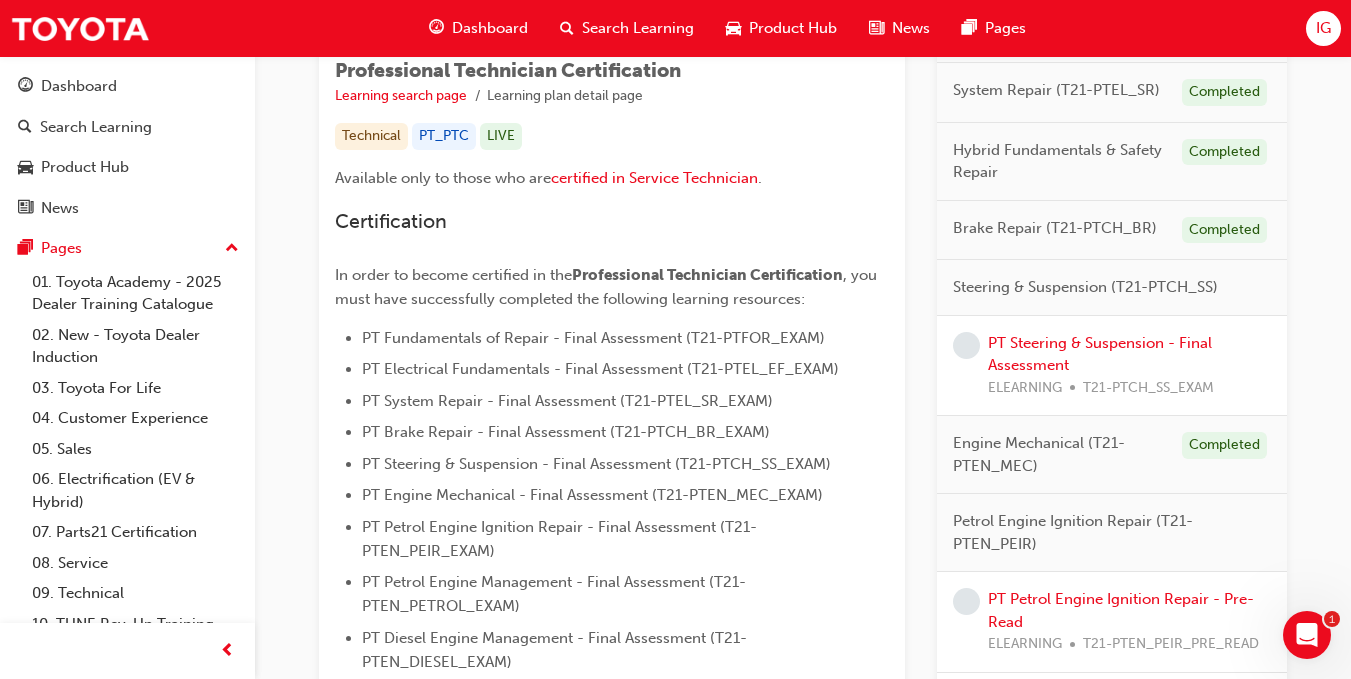 scroll, scrollTop: 361, scrollLeft: 0, axis: vertical 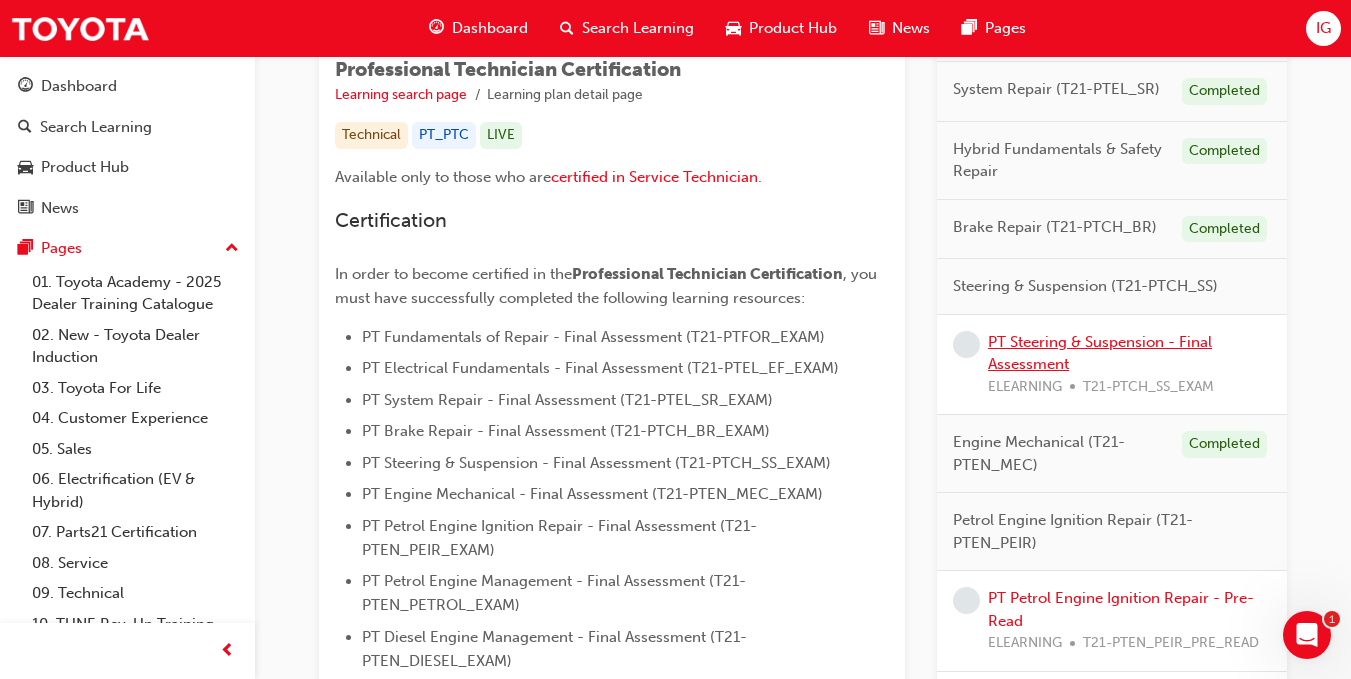 click on "PT Steering & Suspension - Final Assessment" at bounding box center (1100, 353) 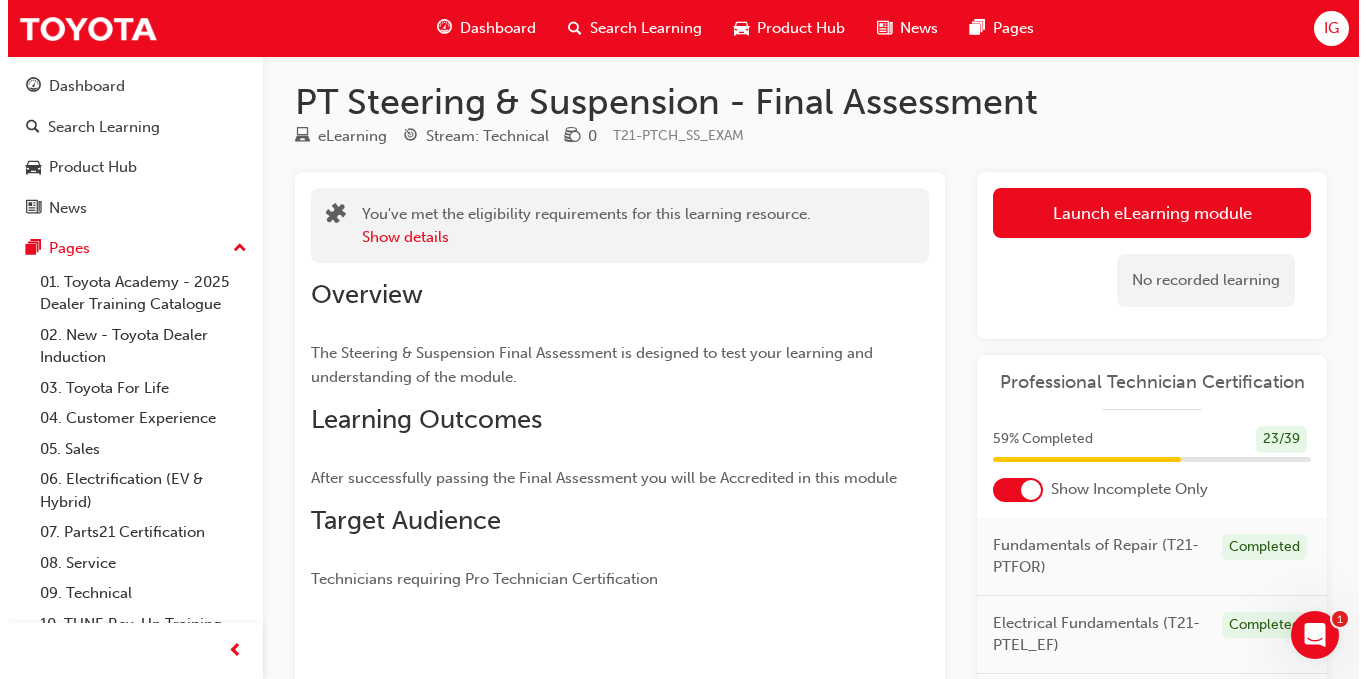 scroll, scrollTop: 0, scrollLeft: 0, axis: both 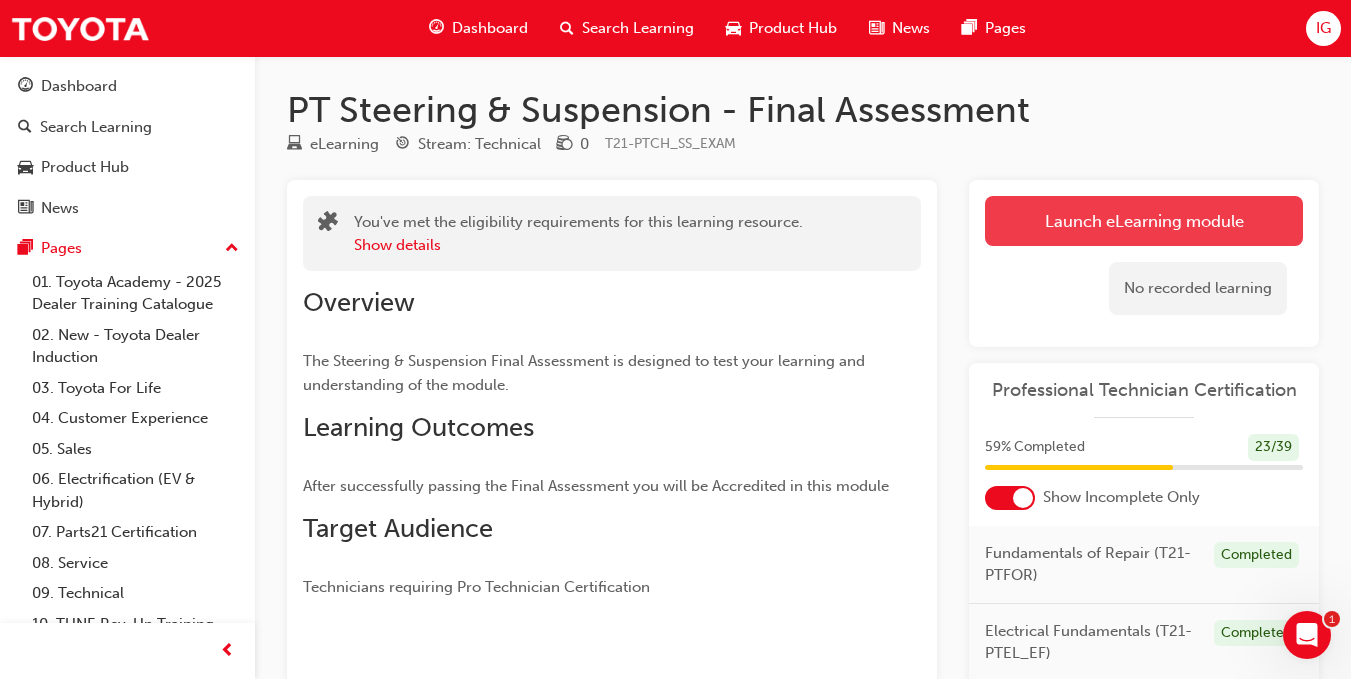click on "Launch eLearning module" at bounding box center (1144, 221) 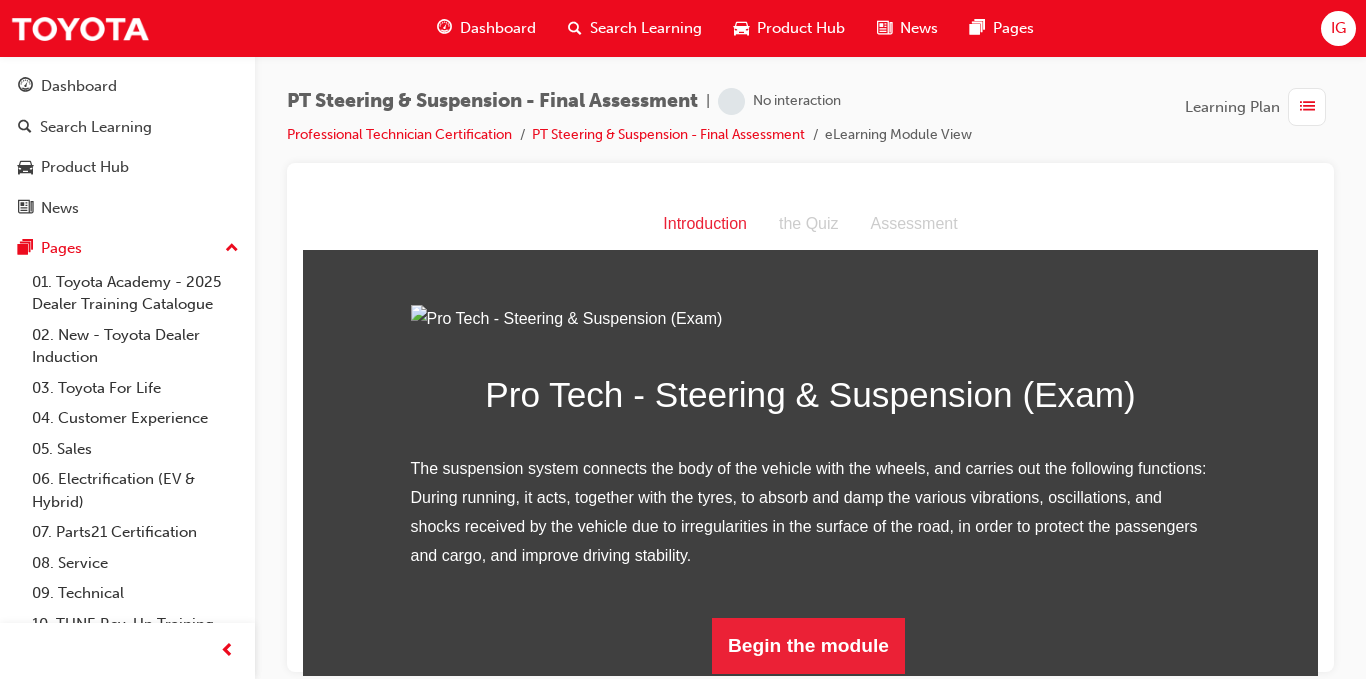 scroll, scrollTop: 219, scrollLeft: 0, axis: vertical 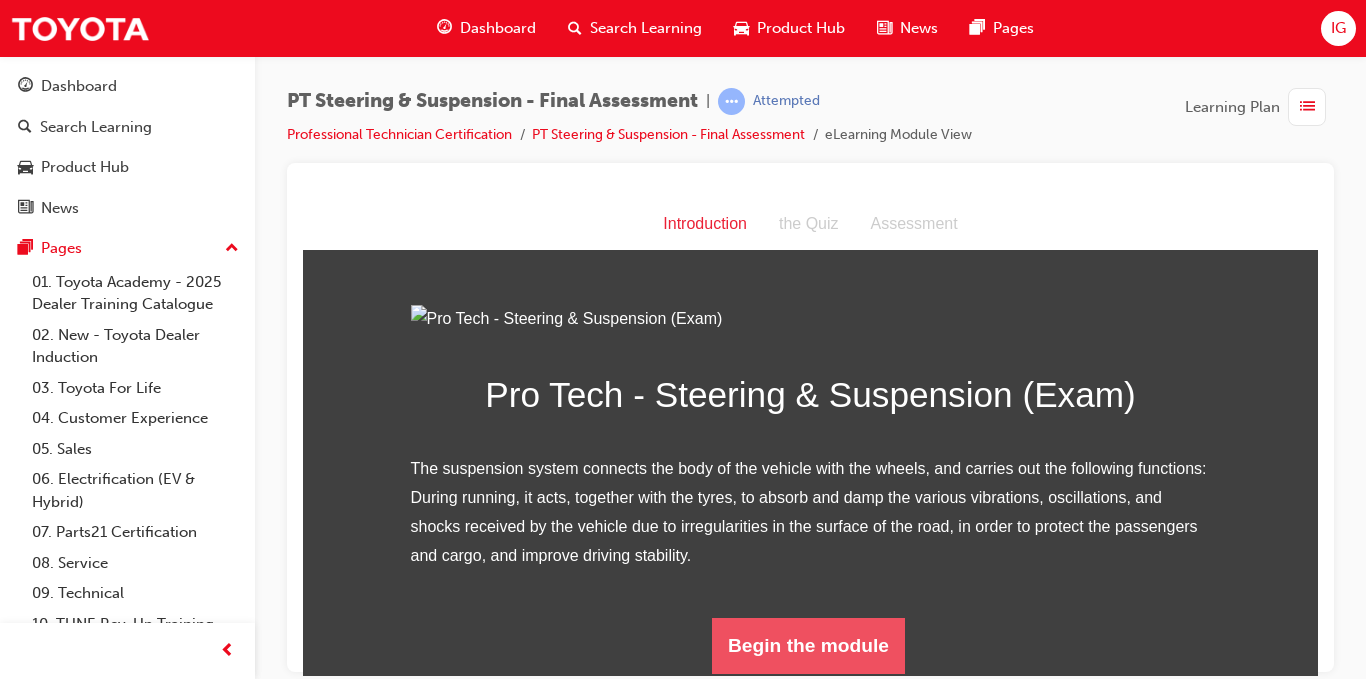 click on "Begin the module" at bounding box center (808, 645) 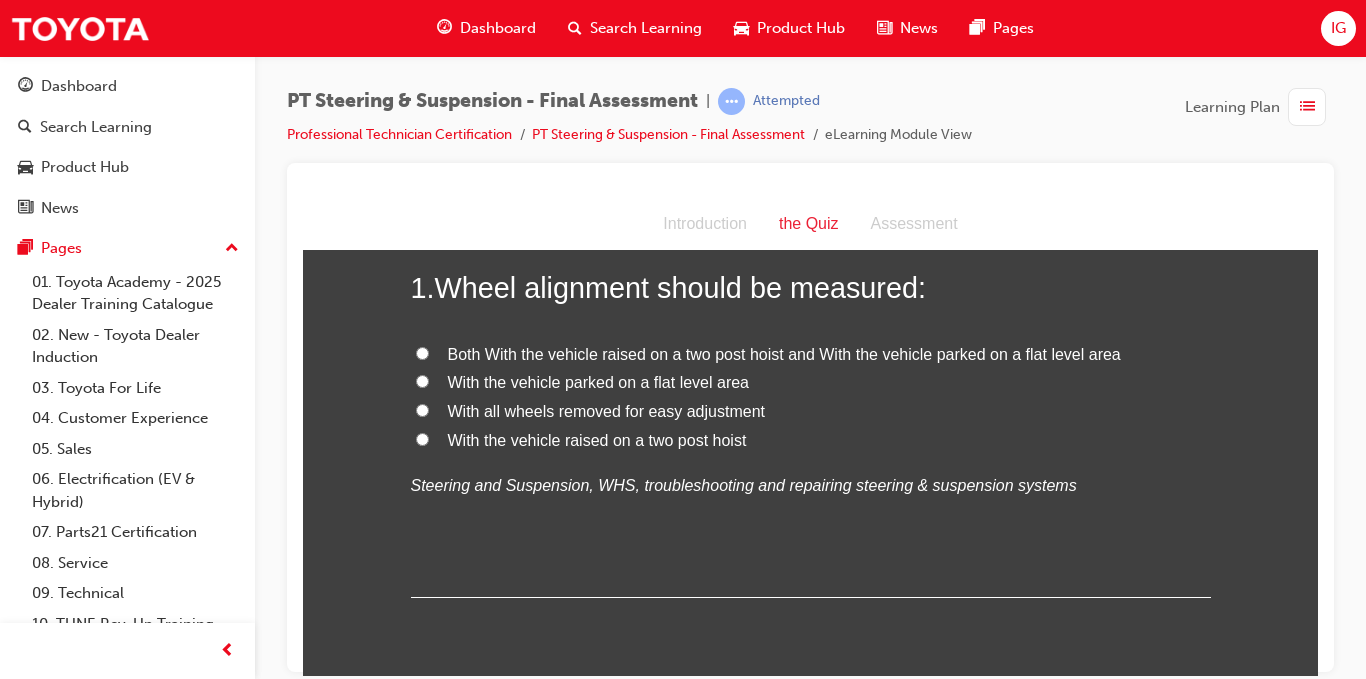 scroll, scrollTop: 111, scrollLeft: 0, axis: vertical 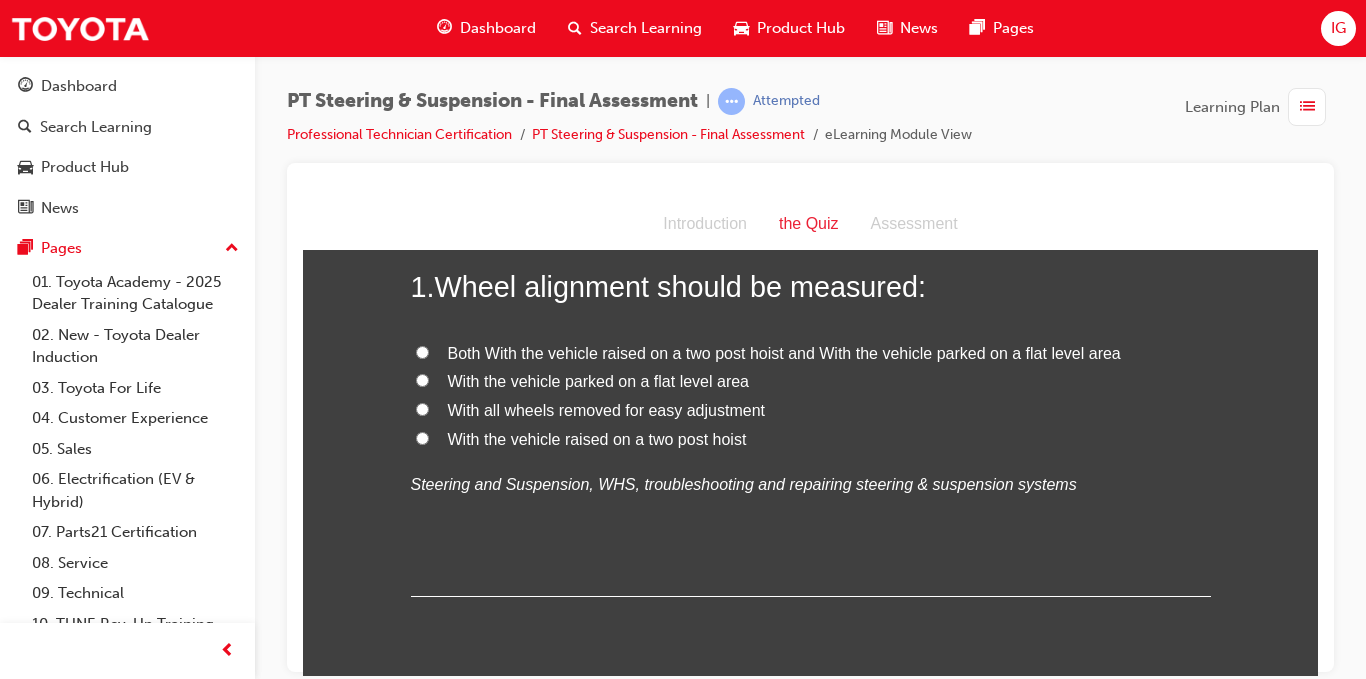 click on "With the vehicle parked on a flat level area" at bounding box center (422, 379) 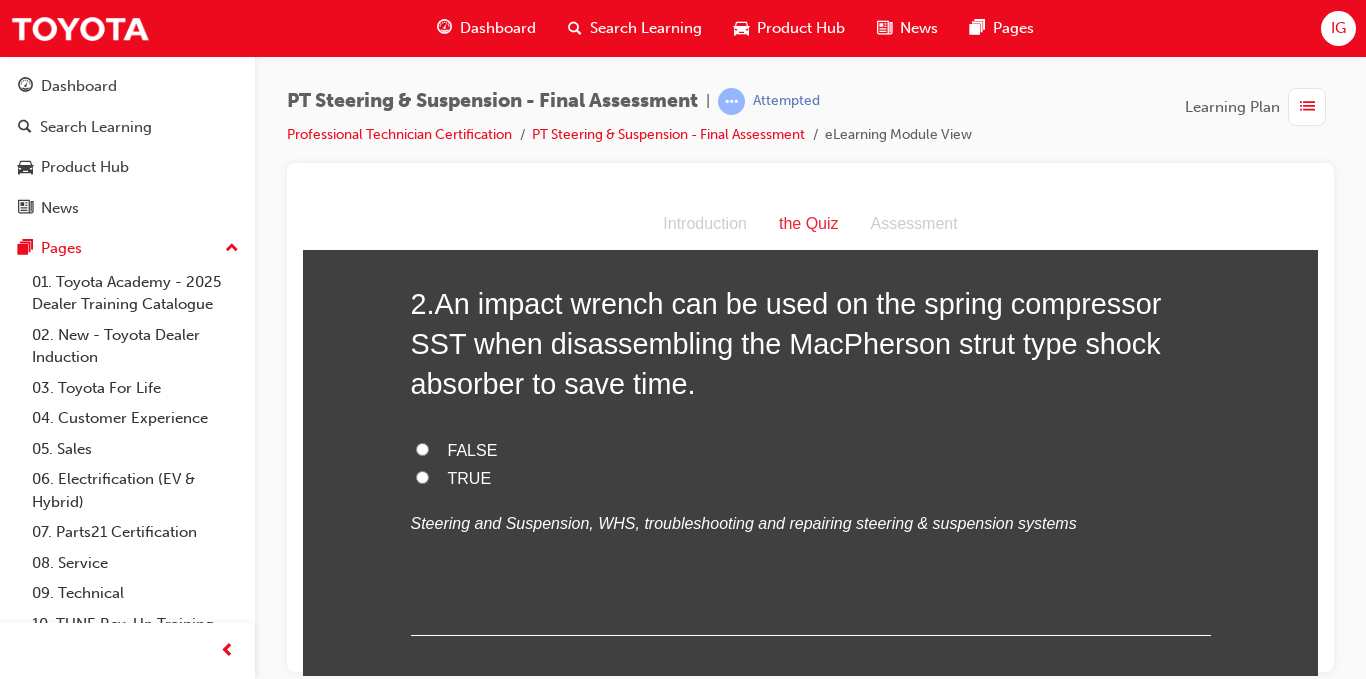 scroll, scrollTop: 521, scrollLeft: 0, axis: vertical 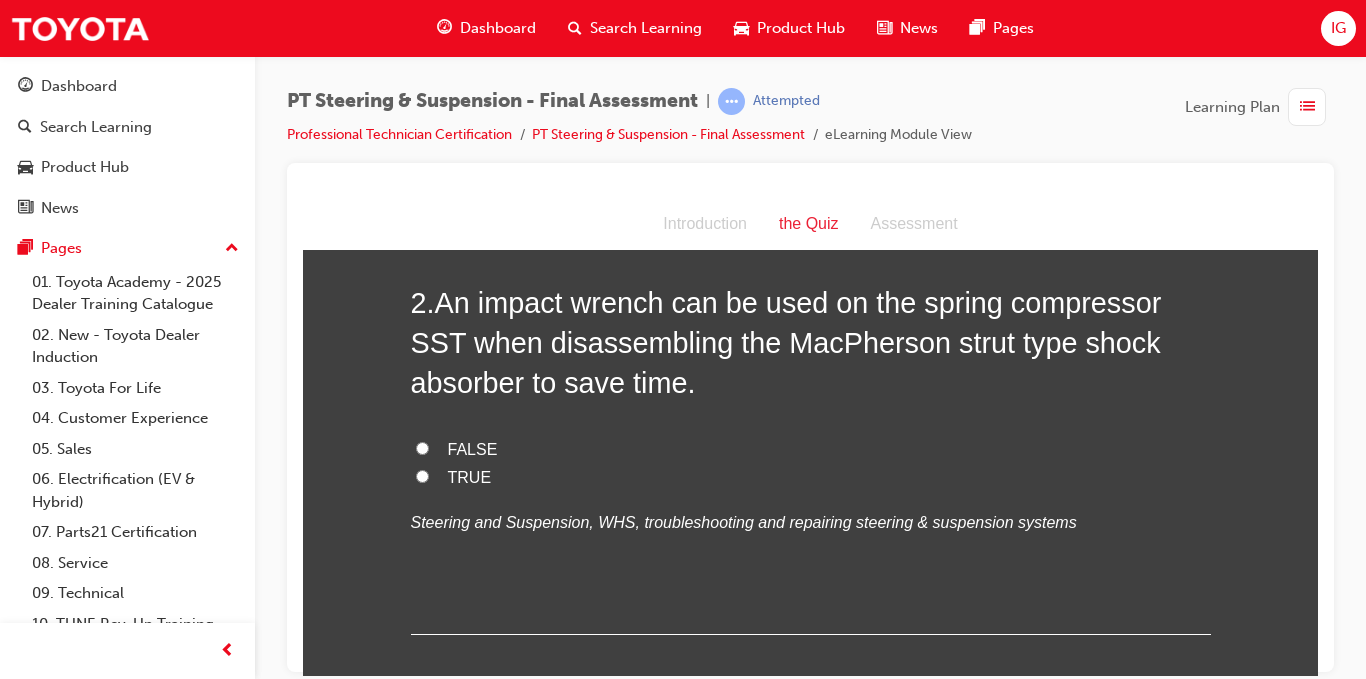 click on "FALSE" at bounding box center [422, 447] 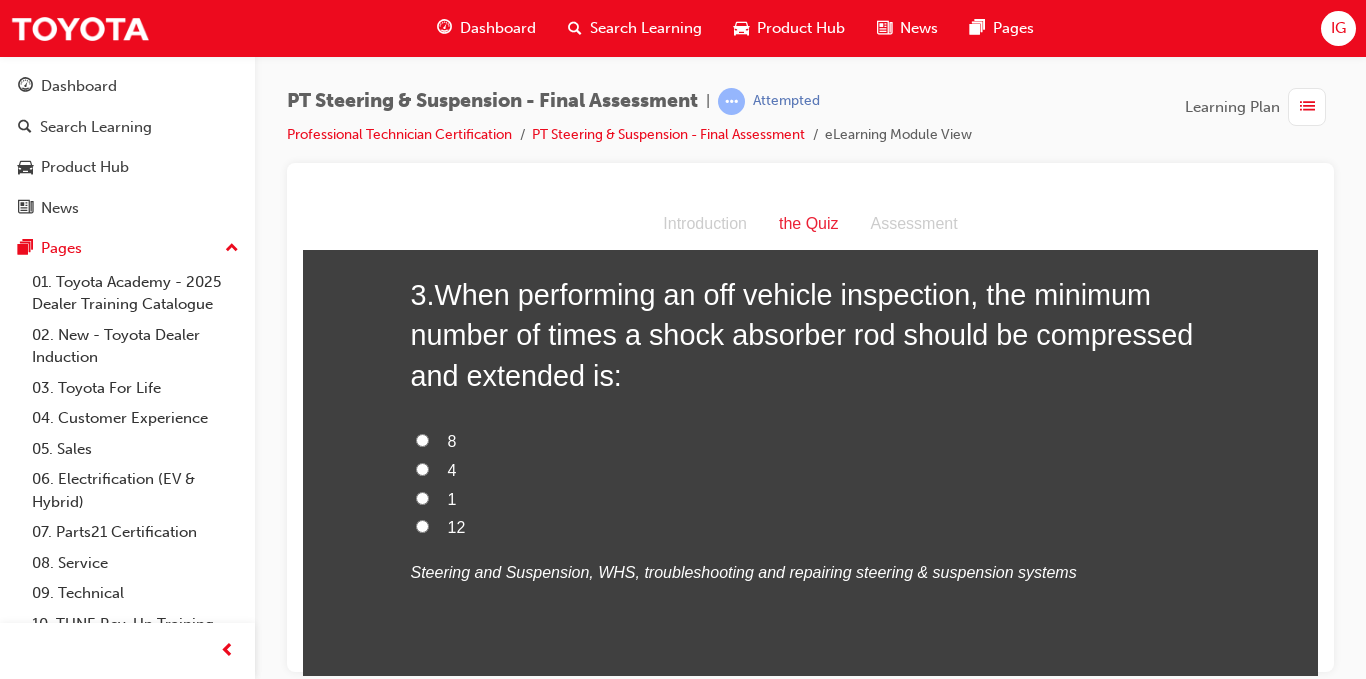 scroll, scrollTop: 978, scrollLeft: 0, axis: vertical 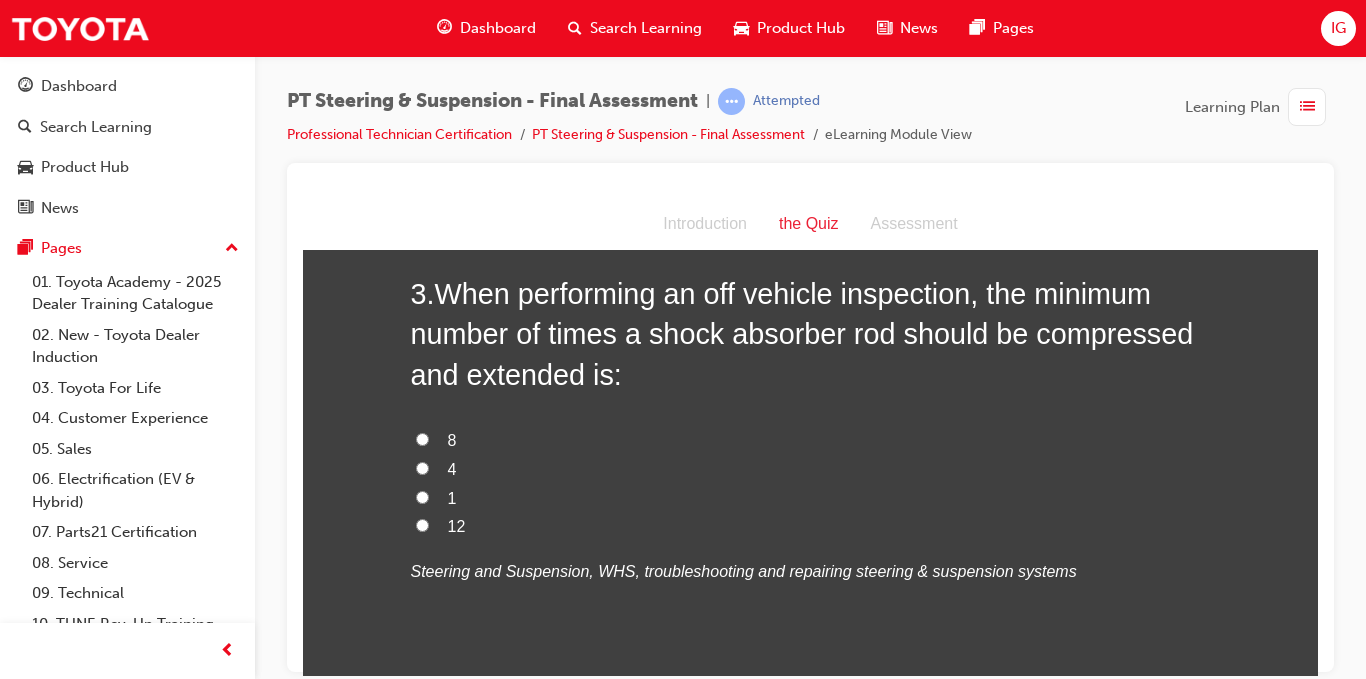 click on "1" at bounding box center (422, 496) 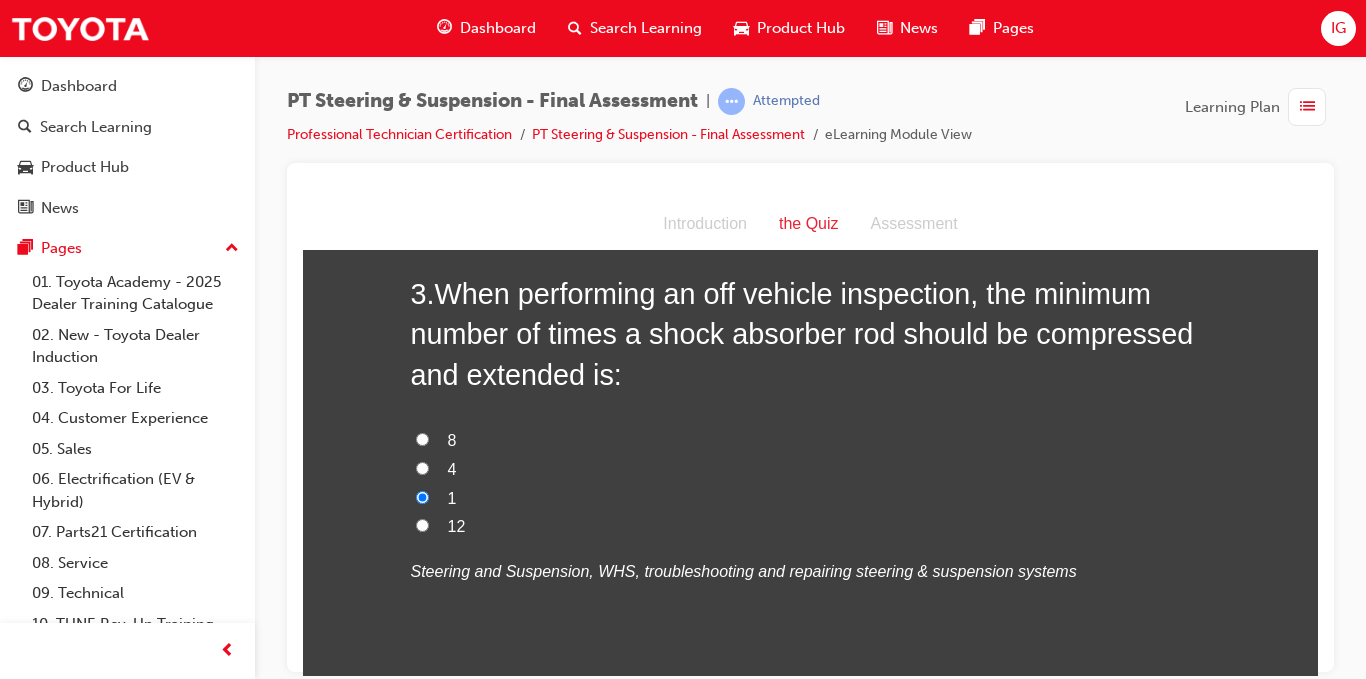 click on "4" at bounding box center (422, 467) 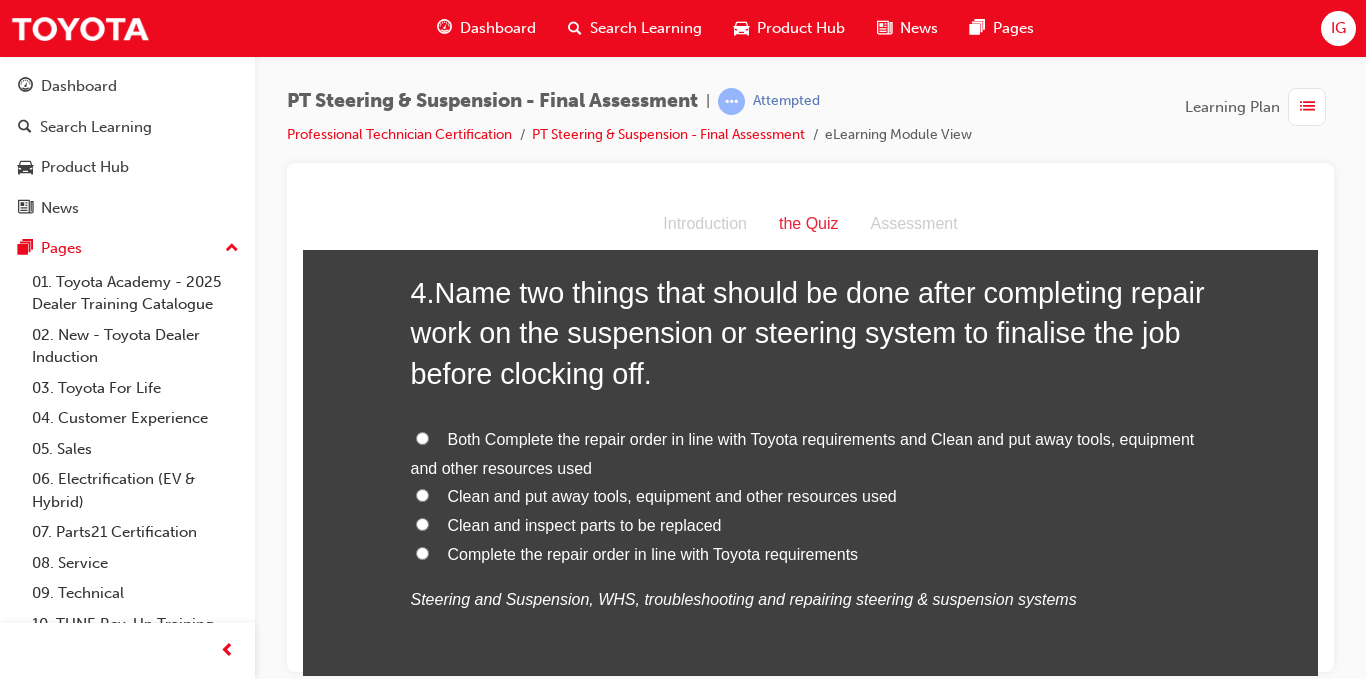 scroll, scrollTop: 1486, scrollLeft: 0, axis: vertical 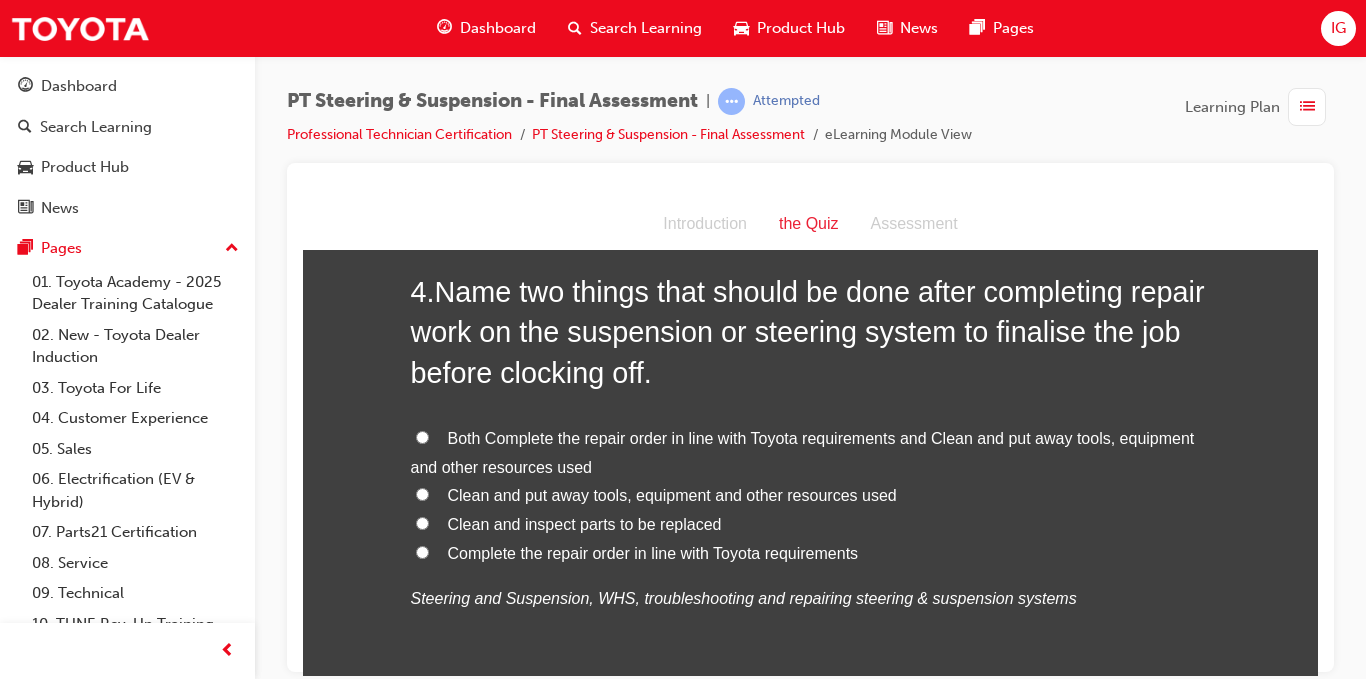 click on "Both Complete the repair order in line with Toyota requirements and Clean and put away tools, equipment and other resources used" at bounding box center (422, 436) 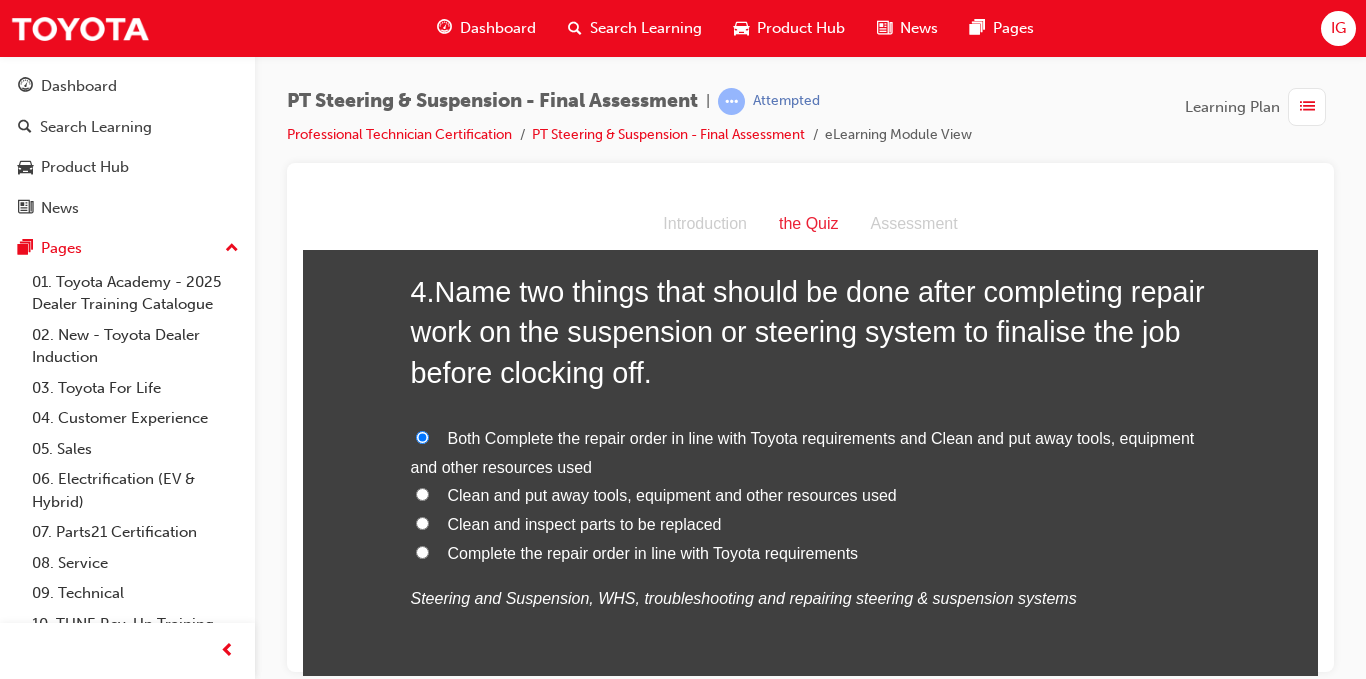 click on "Clean and put away tools, equipment and other resources used" at bounding box center (422, 493) 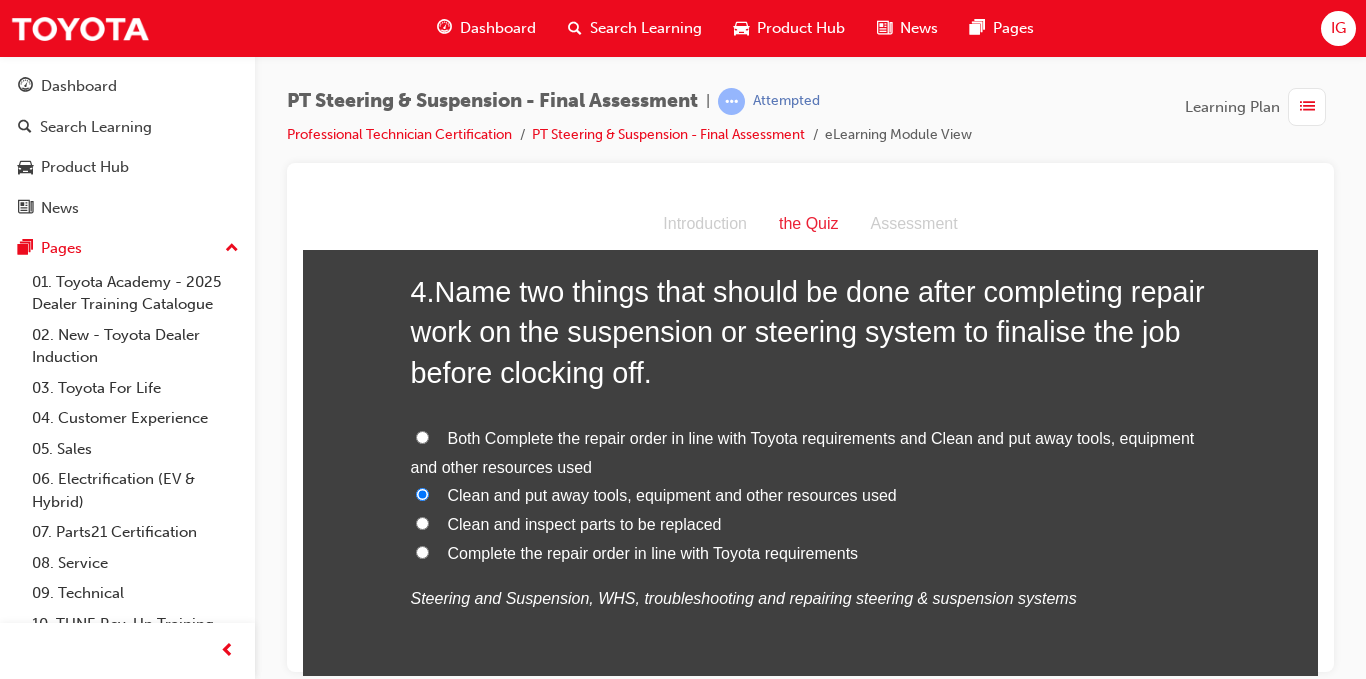 click on "Both Complete the repair order in line with Toyota requirements and Clean and put away tools, equipment and other resources used" at bounding box center (422, 436) 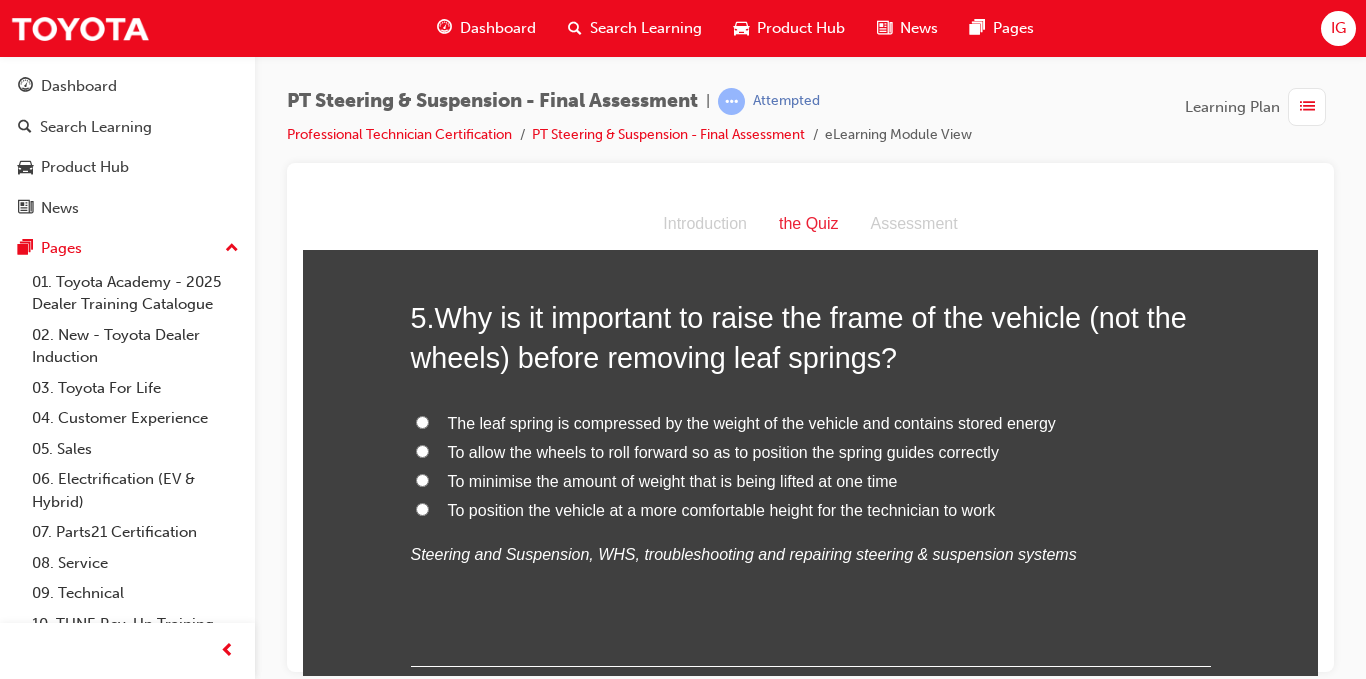 scroll, scrollTop: 2004, scrollLeft: 0, axis: vertical 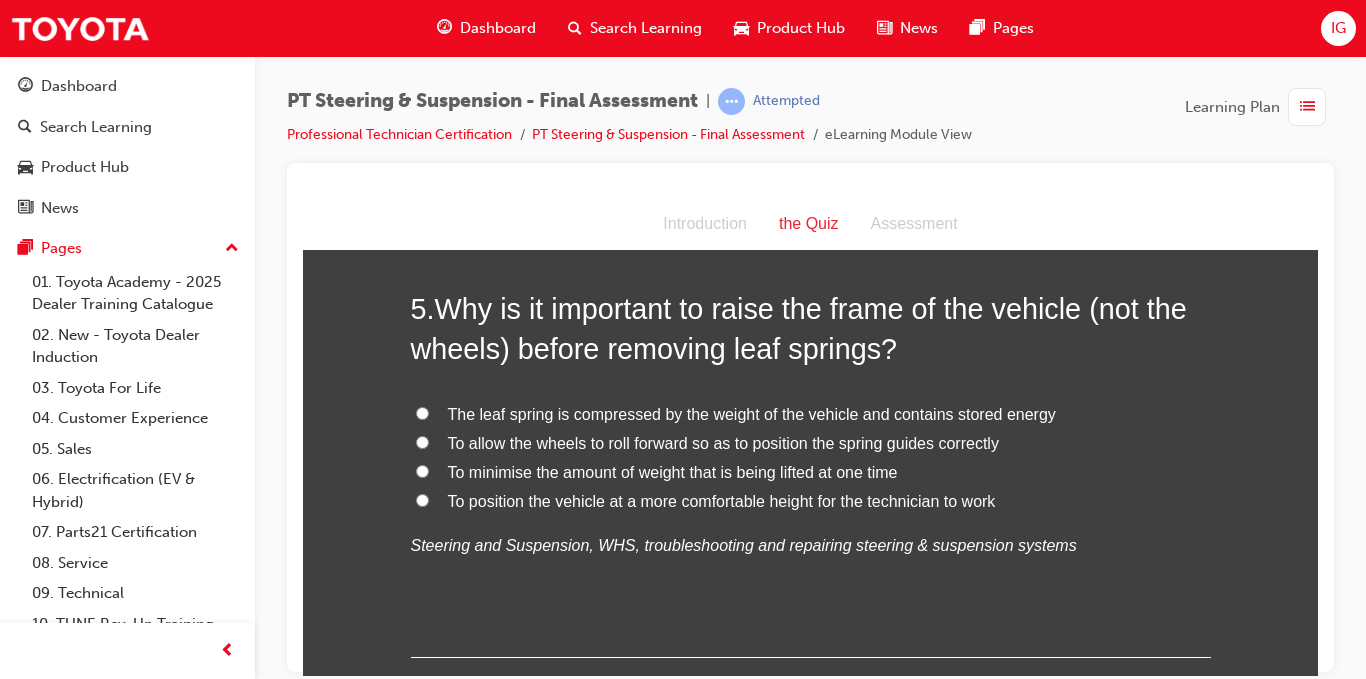 click on "The leaf spring is compressed by the weight of the vehicle and contains stored energy" at bounding box center [422, 412] 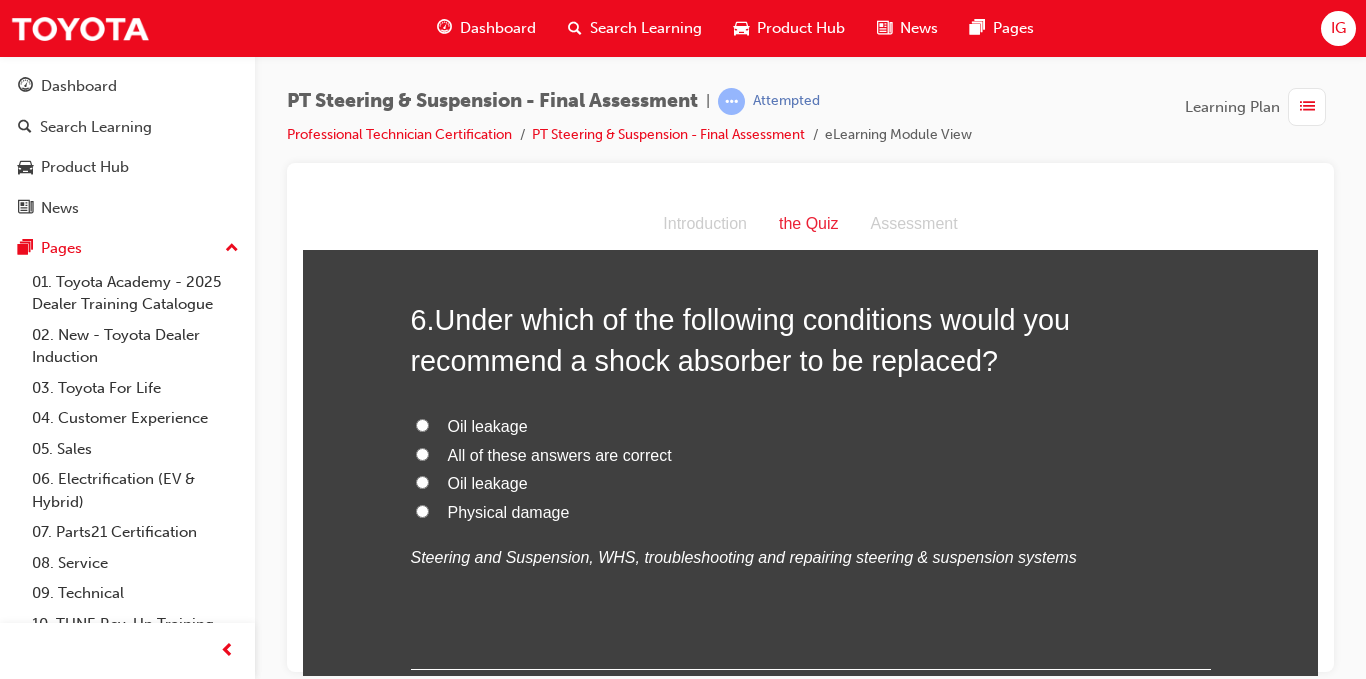 scroll, scrollTop: 2459, scrollLeft: 0, axis: vertical 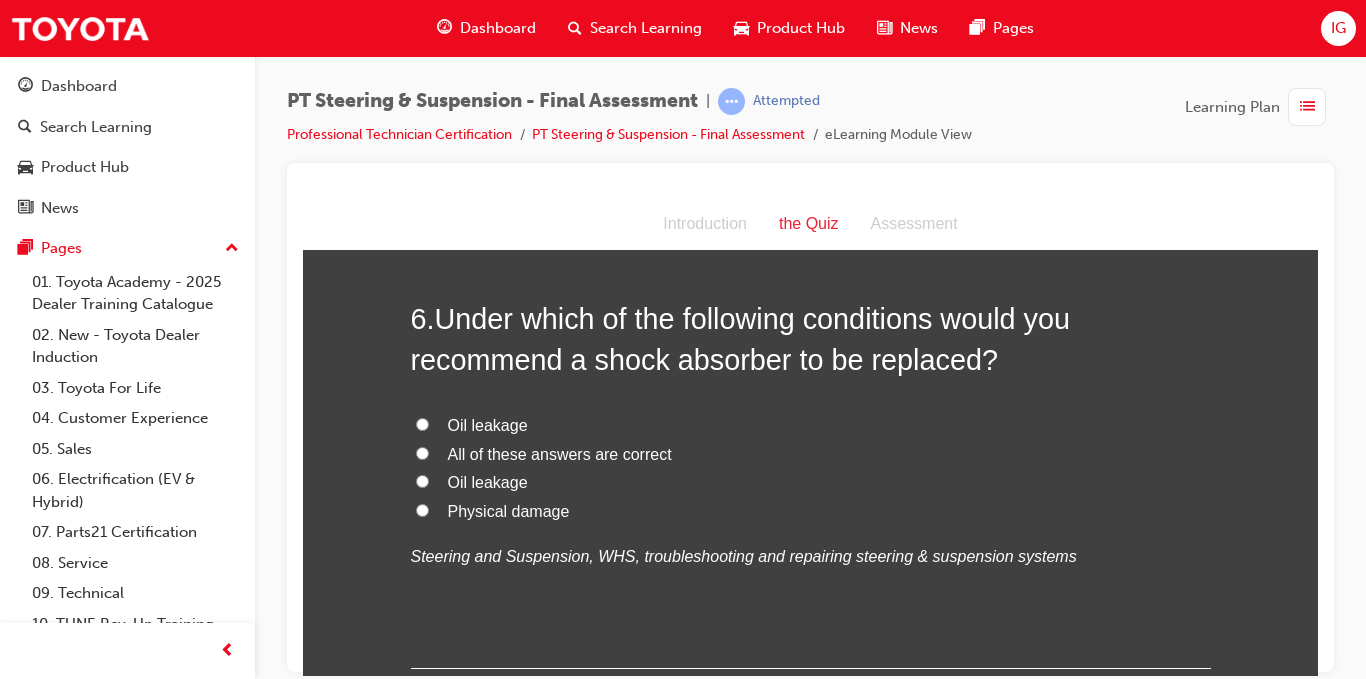 click on "All of these answers are correct" at bounding box center (422, 452) 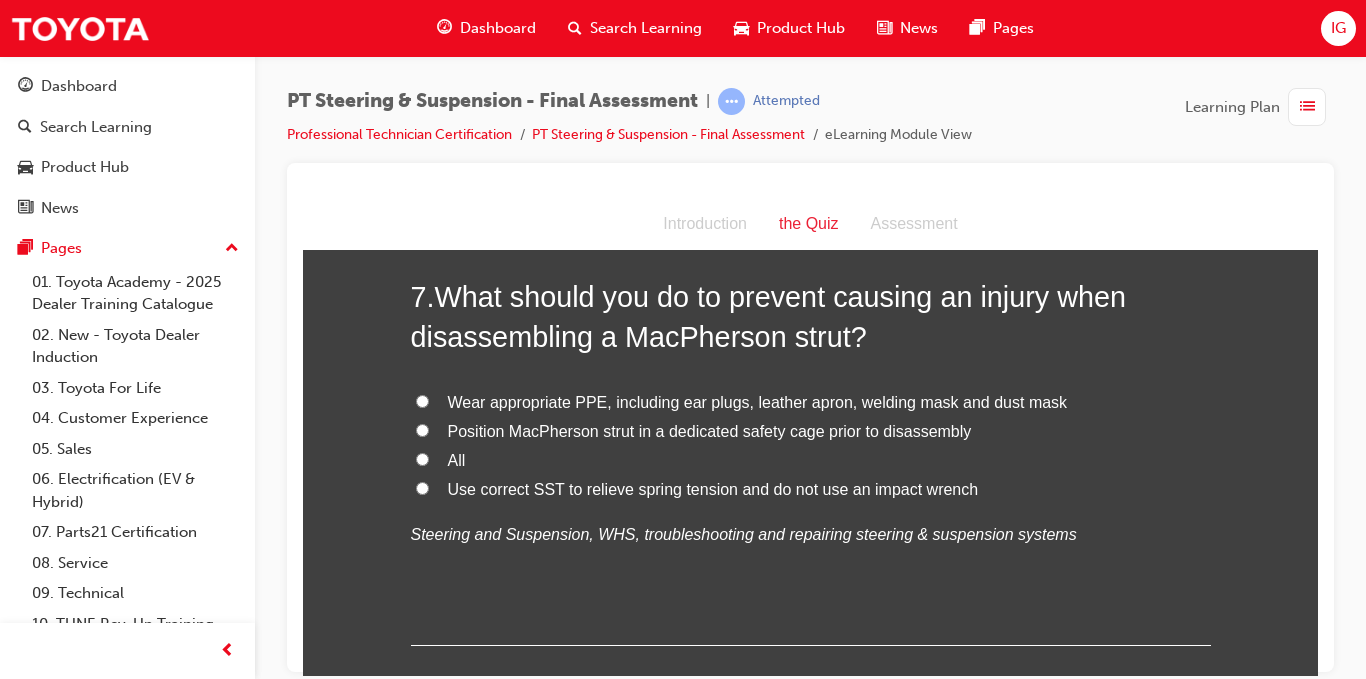 scroll, scrollTop: 2948, scrollLeft: 0, axis: vertical 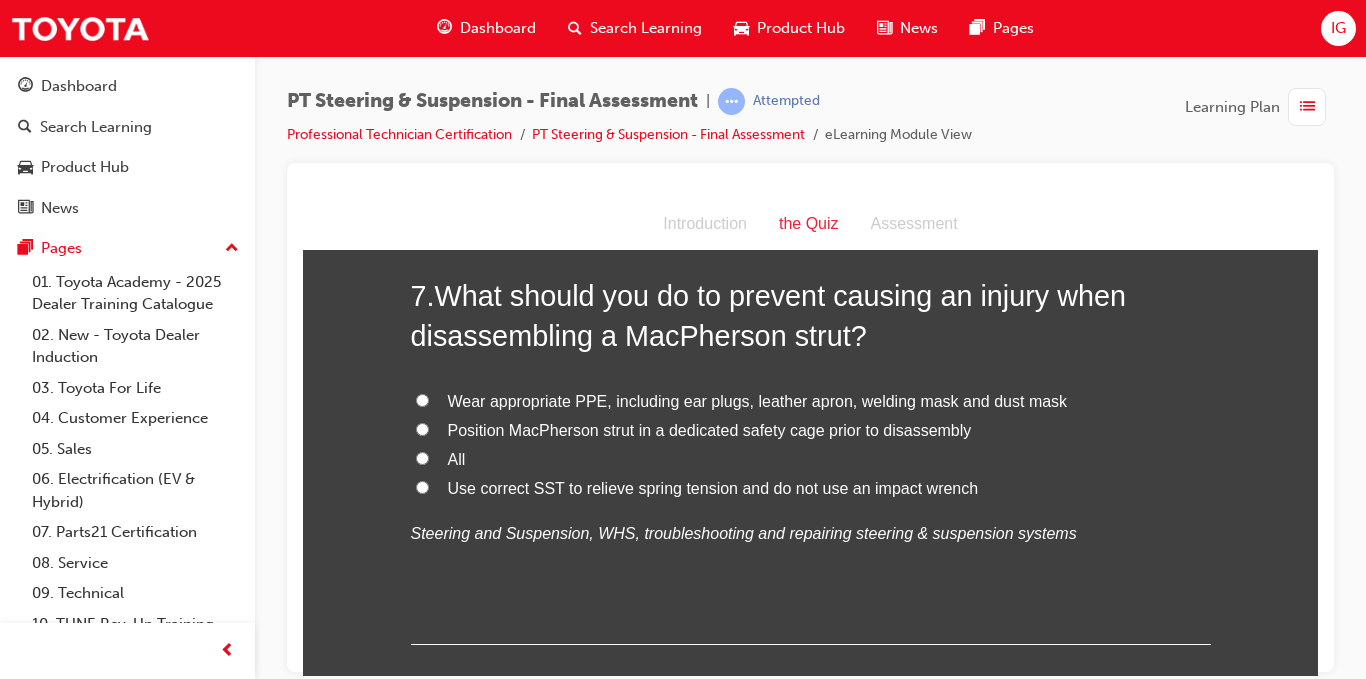click on "All" at bounding box center [422, 457] 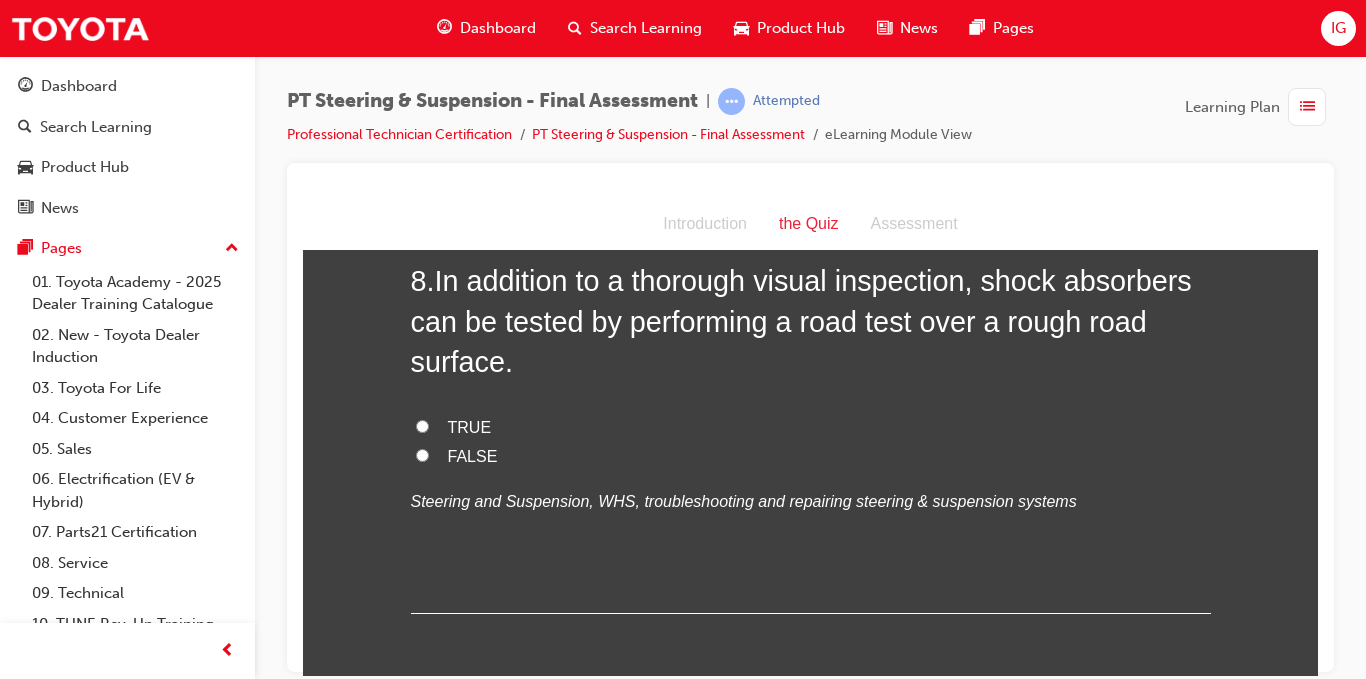 scroll, scrollTop: 3427, scrollLeft: 0, axis: vertical 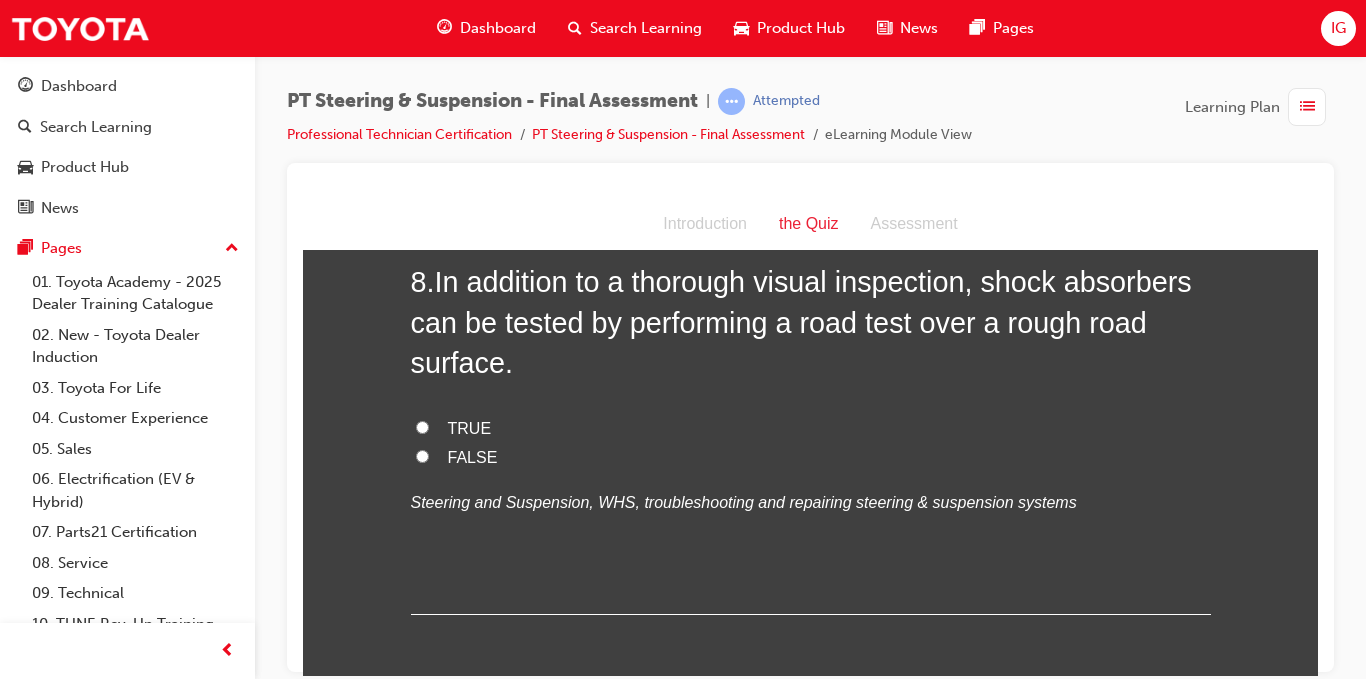 click on "FALSE" at bounding box center [422, 455] 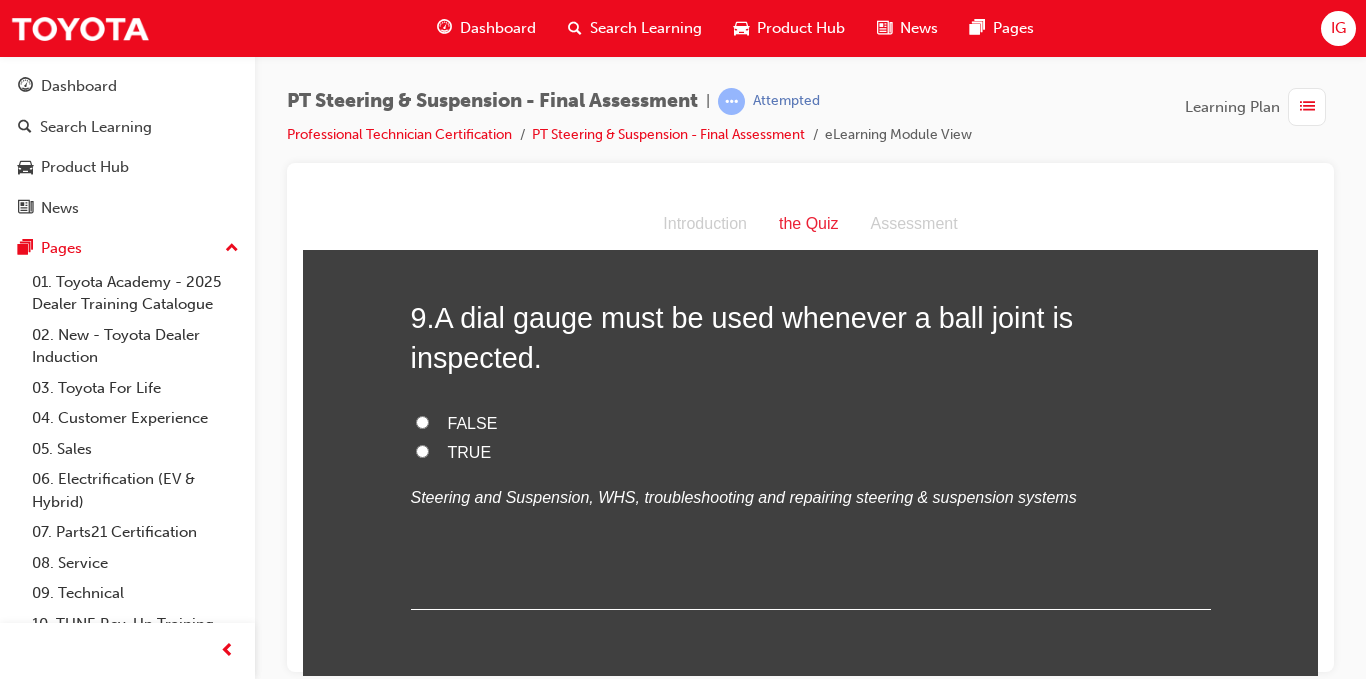 scroll, scrollTop: 3841, scrollLeft: 0, axis: vertical 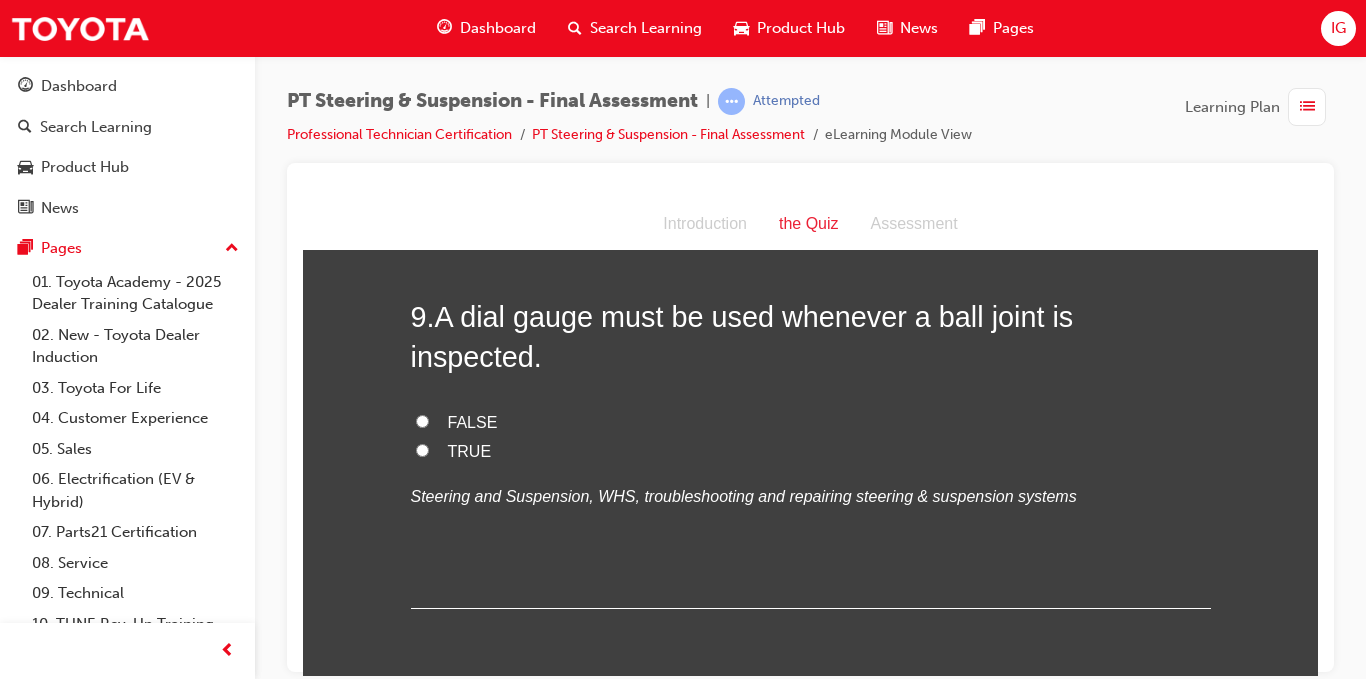 click on "FALSE" at bounding box center [422, 420] 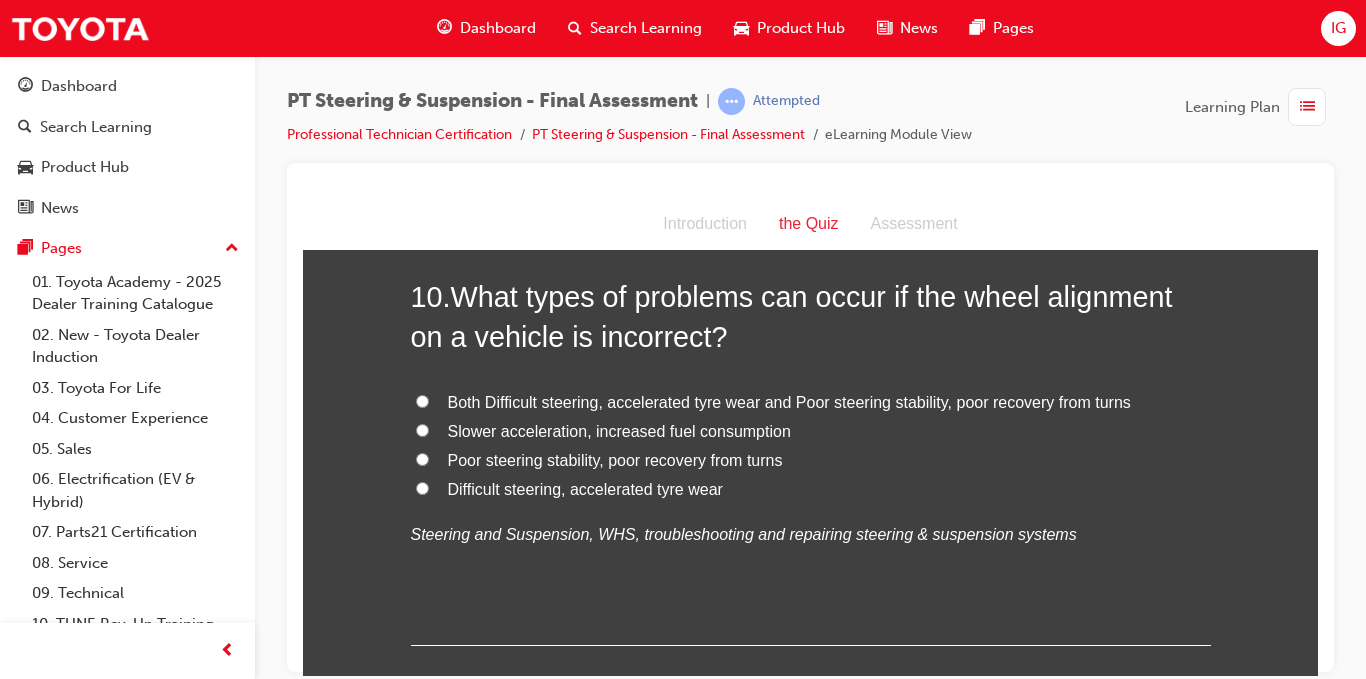 scroll, scrollTop: 4270, scrollLeft: 0, axis: vertical 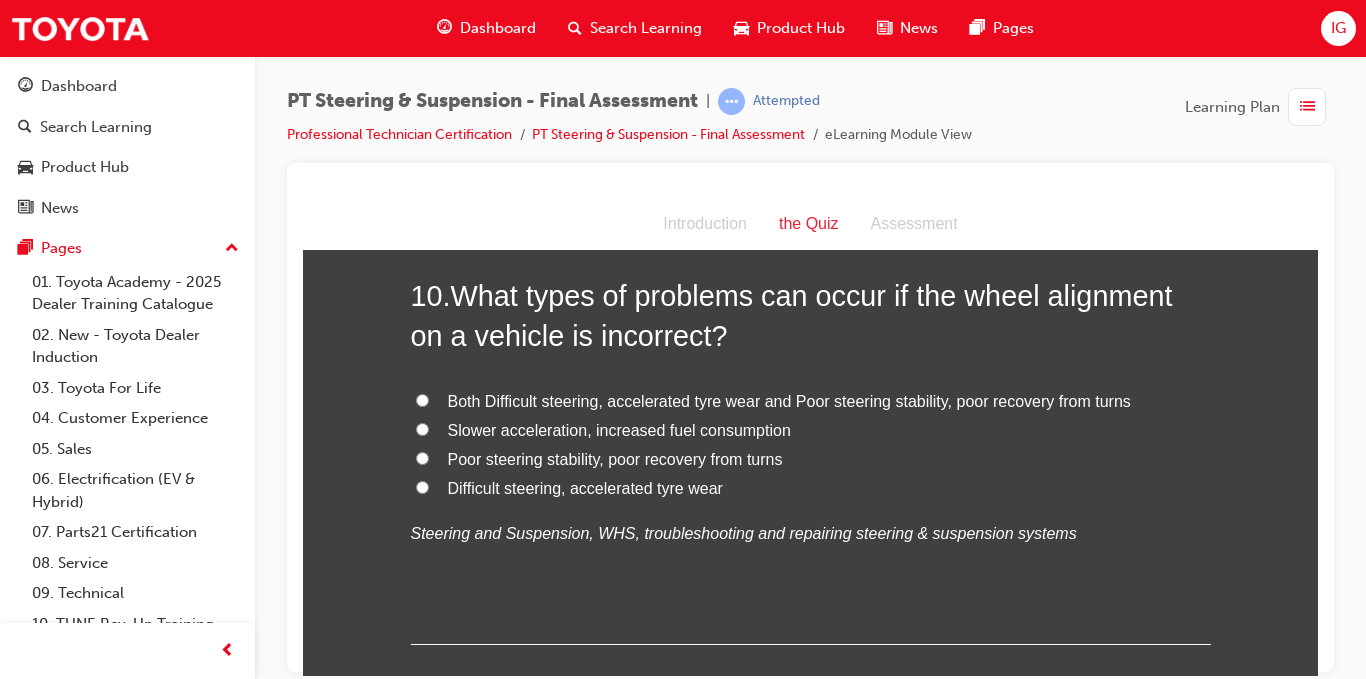 click on "Both Difficult steering, accelerated tyre wear and Poor steering stability, poor recovery from turns" at bounding box center [422, 399] 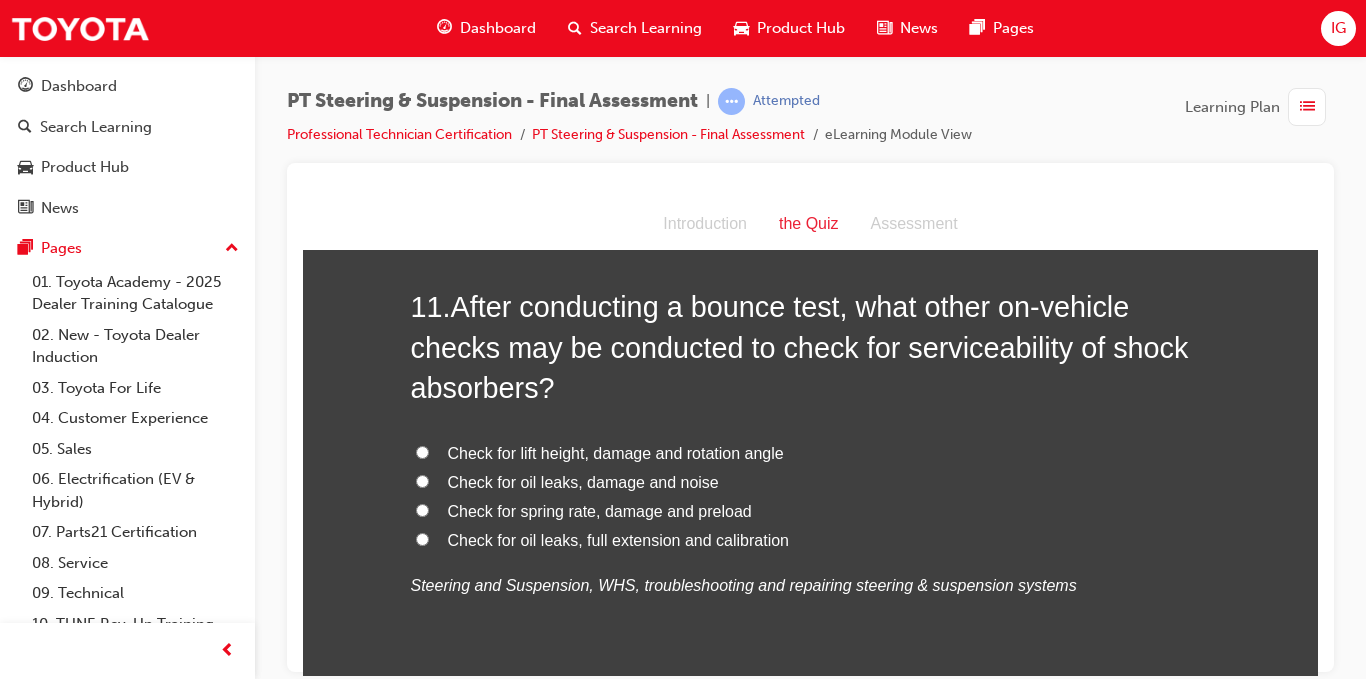 scroll, scrollTop: 4725, scrollLeft: 0, axis: vertical 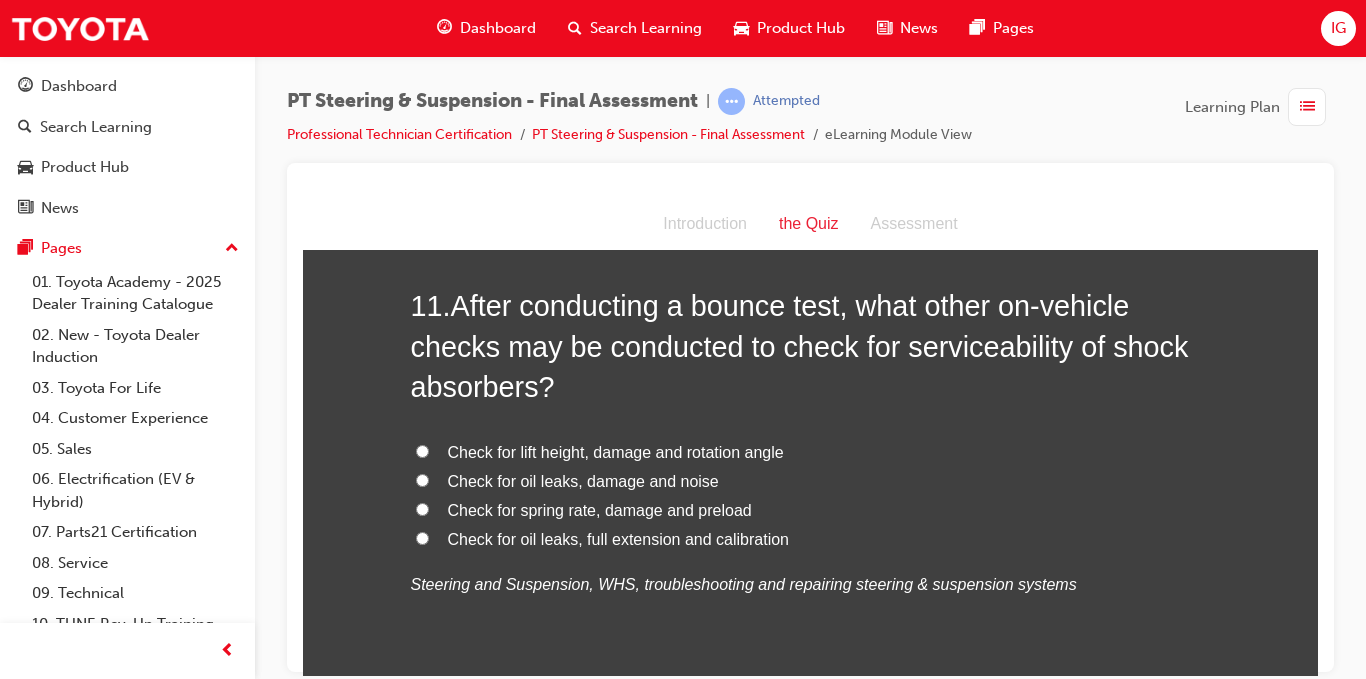 click on "Check for oil leaks, damage and noise" at bounding box center [422, 479] 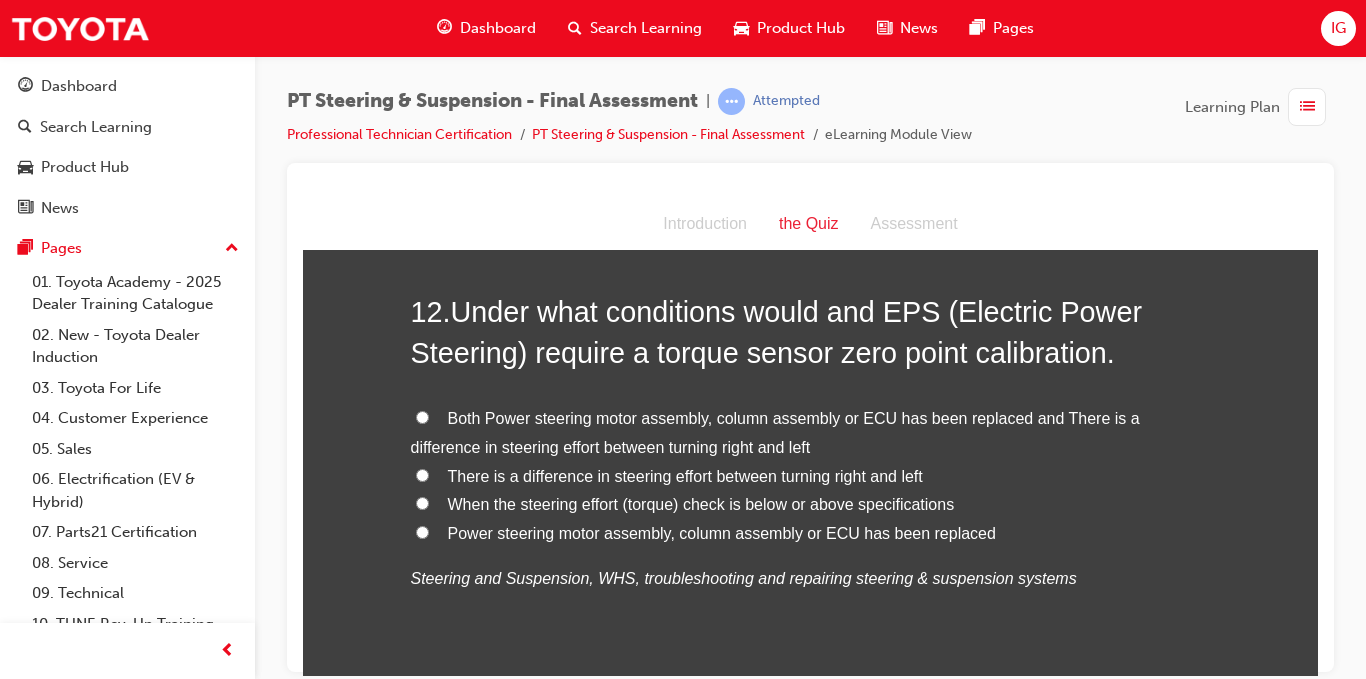 scroll, scrollTop: 5219, scrollLeft: 0, axis: vertical 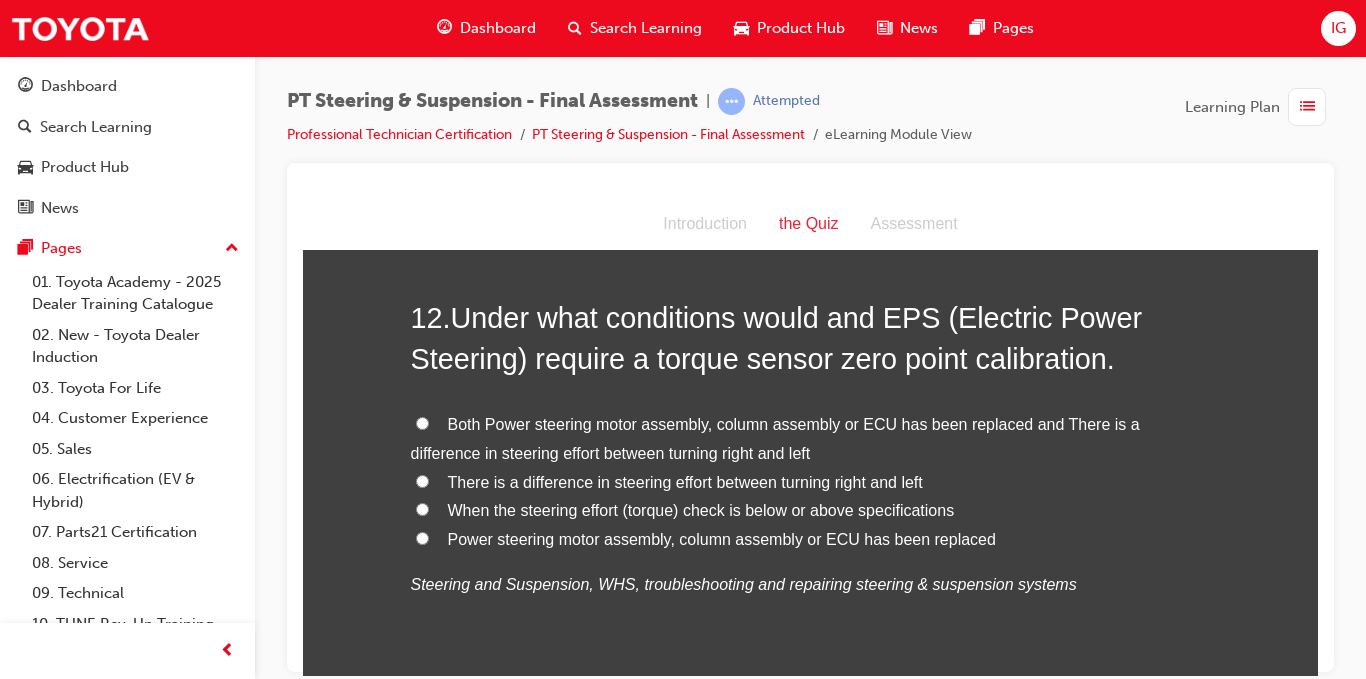 click on "Both Power steering motor assembly, column assembly or ECU has been replaced and There is a difference in steering effort between turning right and left" at bounding box center (422, 422) 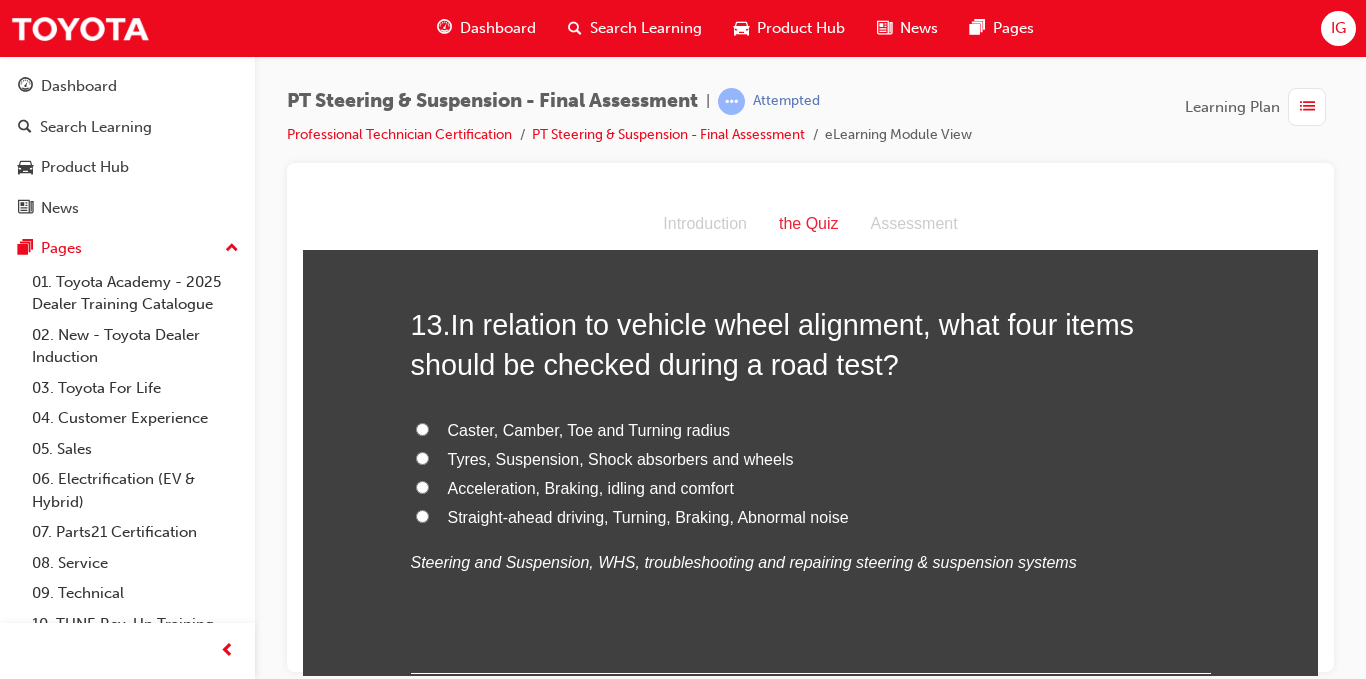 scroll, scrollTop: 5708, scrollLeft: 0, axis: vertical 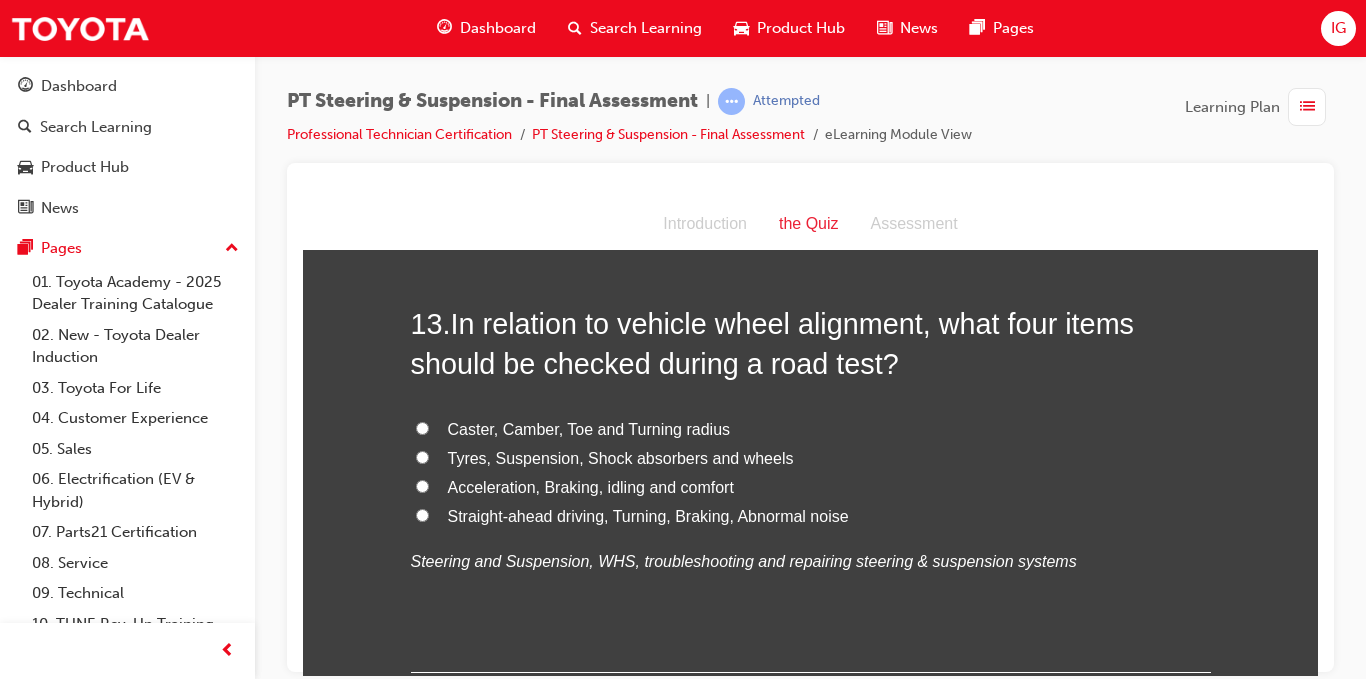 click on "Straight-ahead driving, Turning, Braking, Abnormal noise" at bounding box center (422, 514) 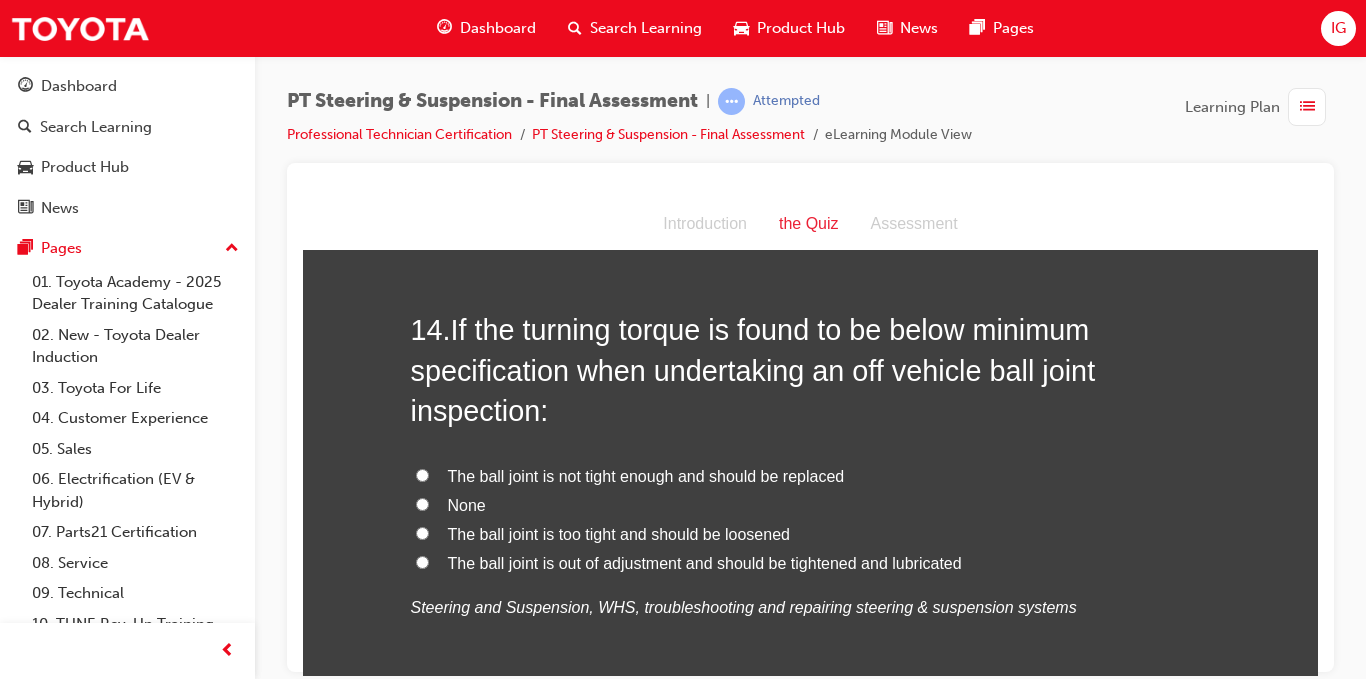 scroll, scrollTop: 6168, scrollLeft: 0, axis: vertical 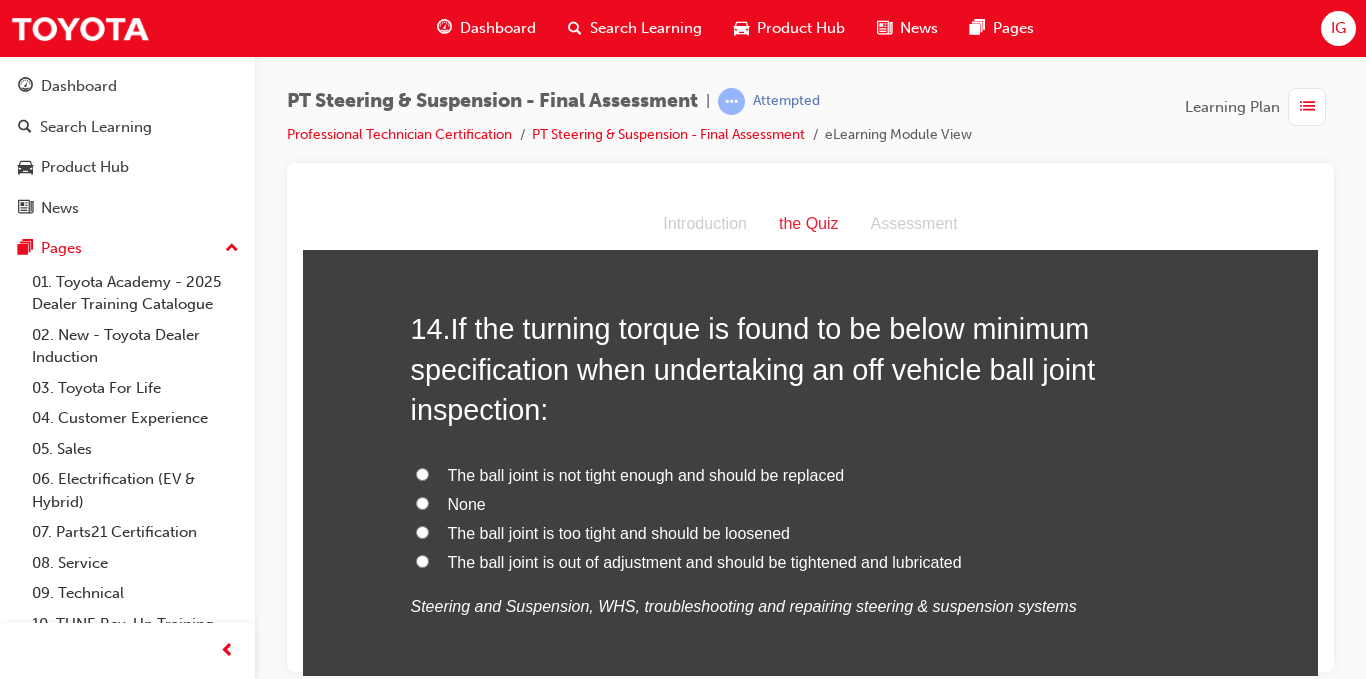 click on "The ball joint is not tight enough and should be replaced" at bounding box center [422, 473] 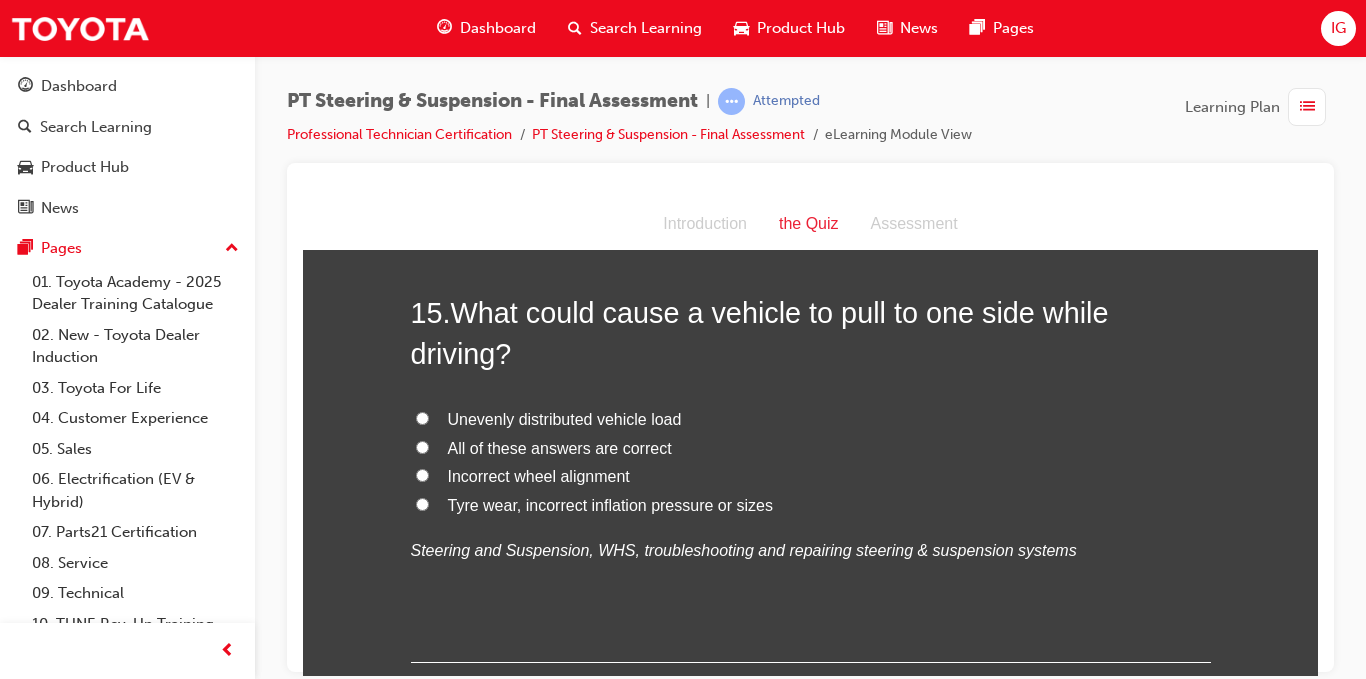 scroll, scrollTop: 6692, scrollLeft: 0, axis: vertical 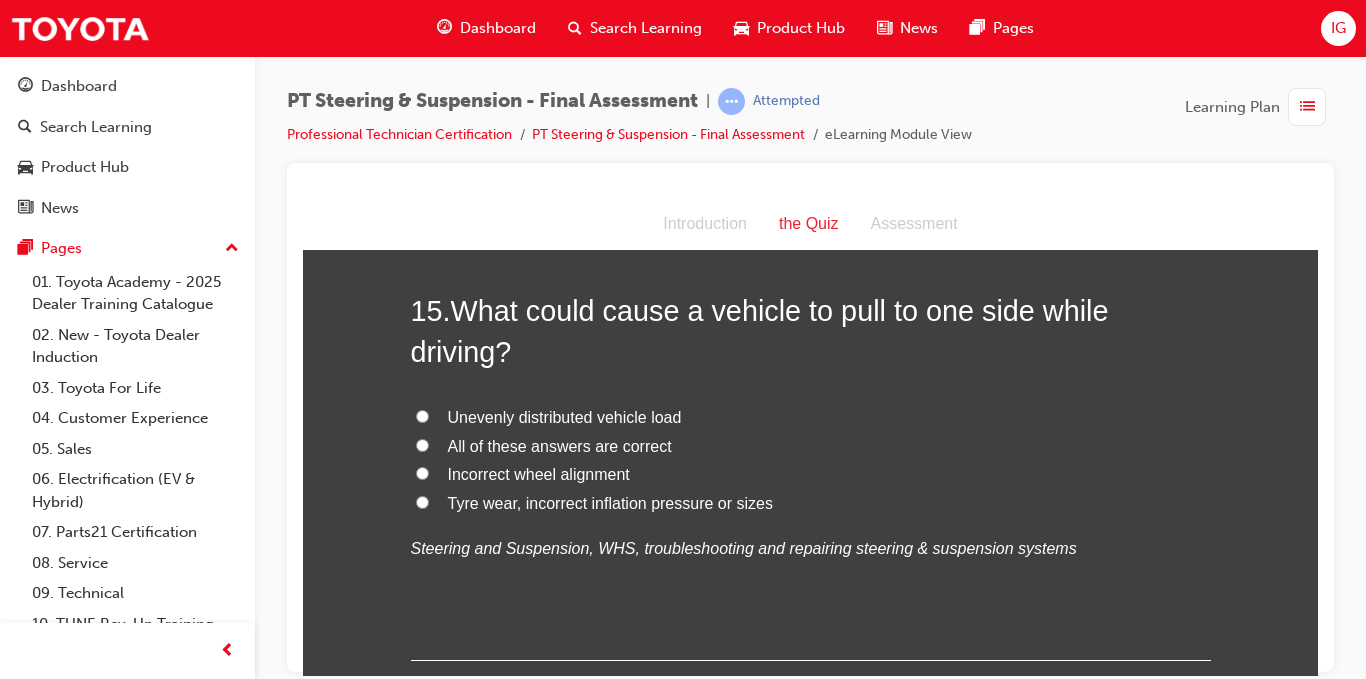 click on "All of these answers are correct" at bounding box center [422, 444] 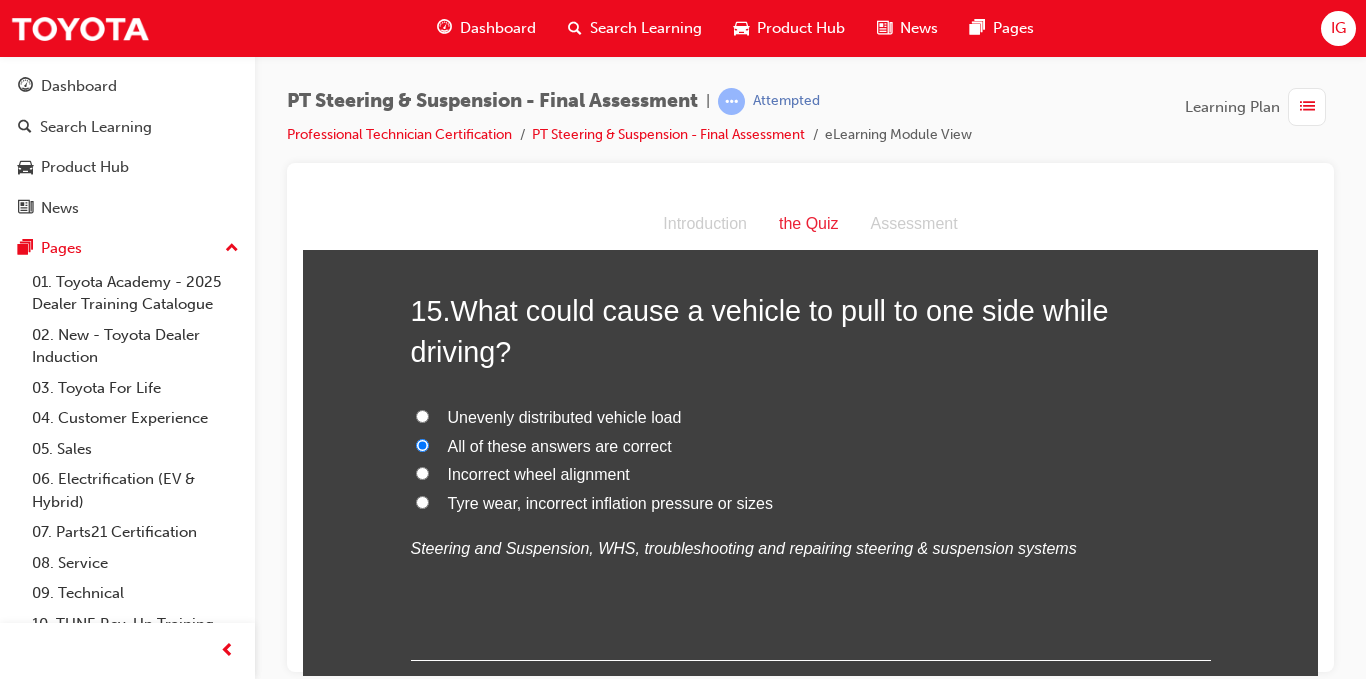 scroll, scrollTop: 6788, scrollLeft: 0, axis: vertical 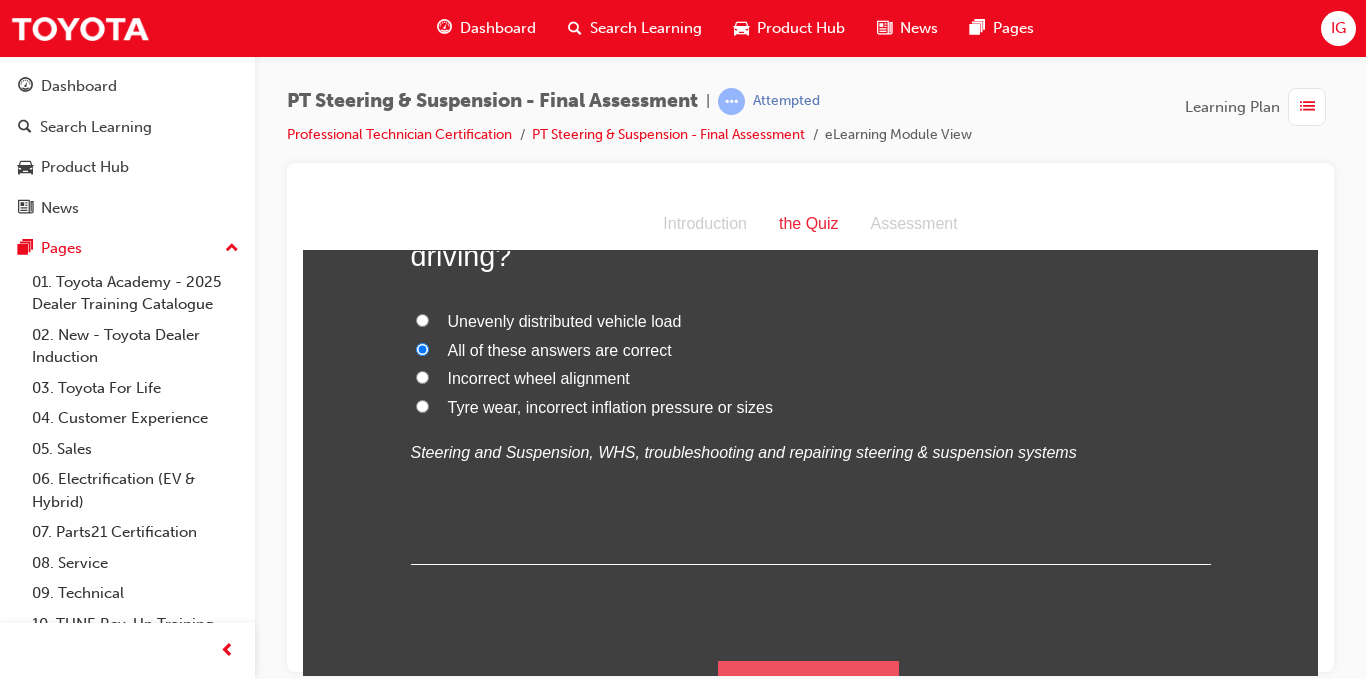 click on "Submit Answers" at bounding box center (809, 688) 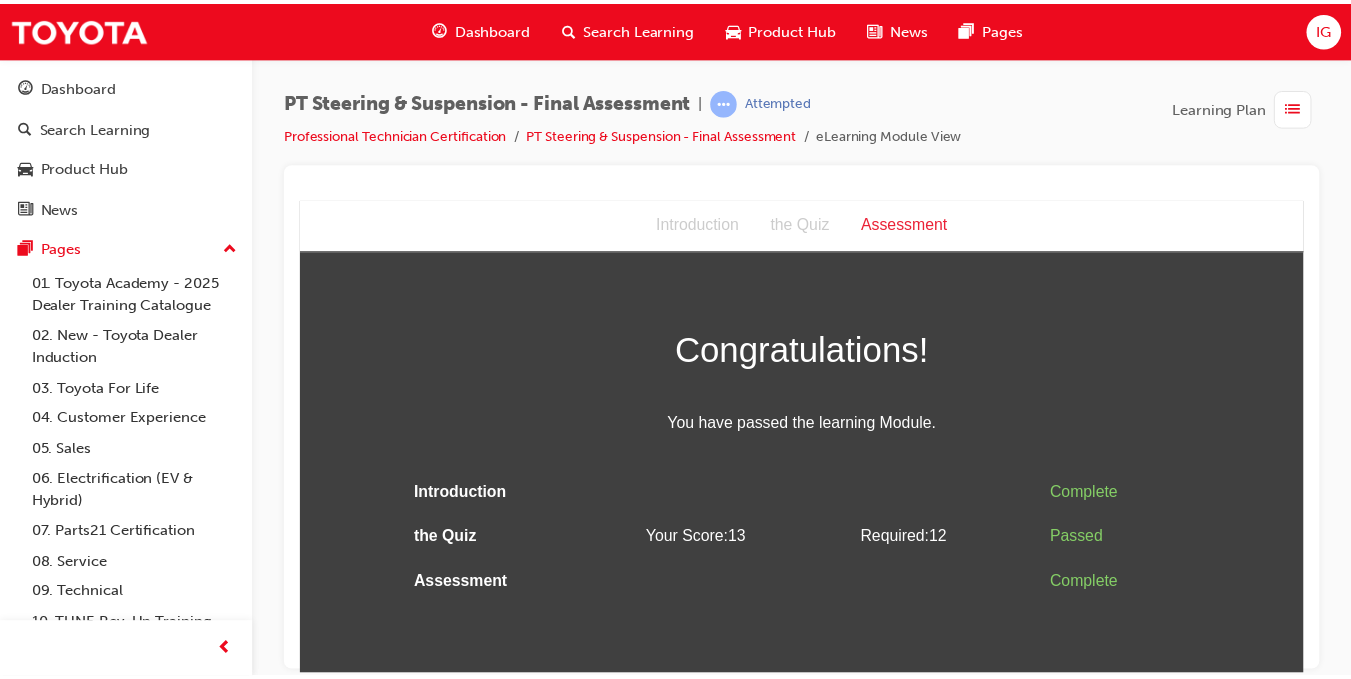 scroll, scrollTop: 0, scrollLeft: 0, axis: both 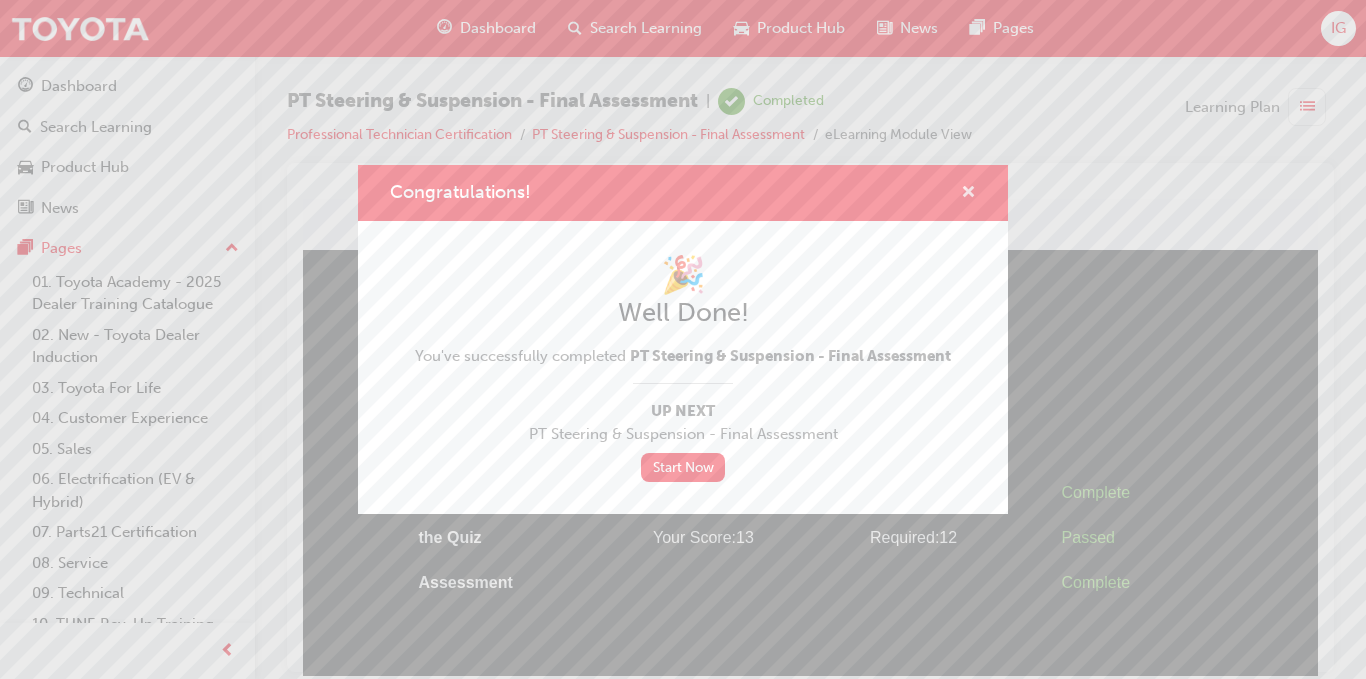click at bounding box center [968, 194] 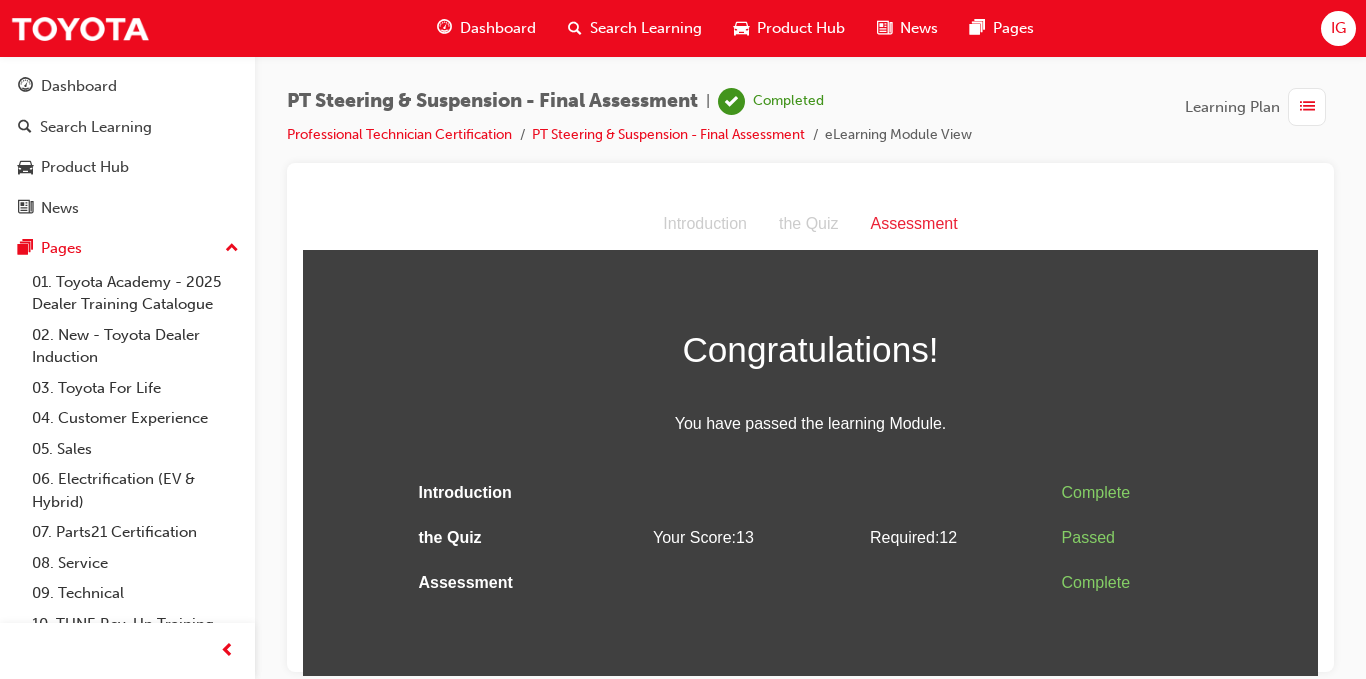 click on "Dashboard" at bounding box center [498, 28] 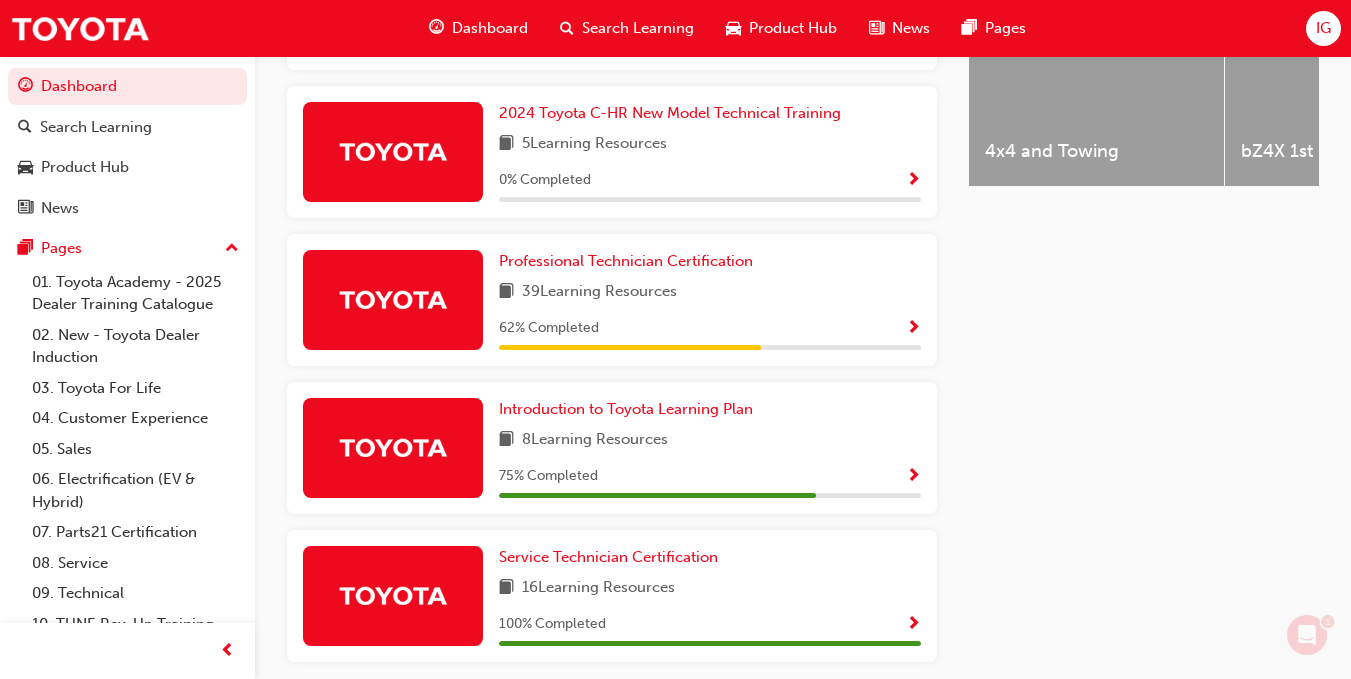 scroll, scrollTop: 908, scrollLeft: 0, axis: vertical 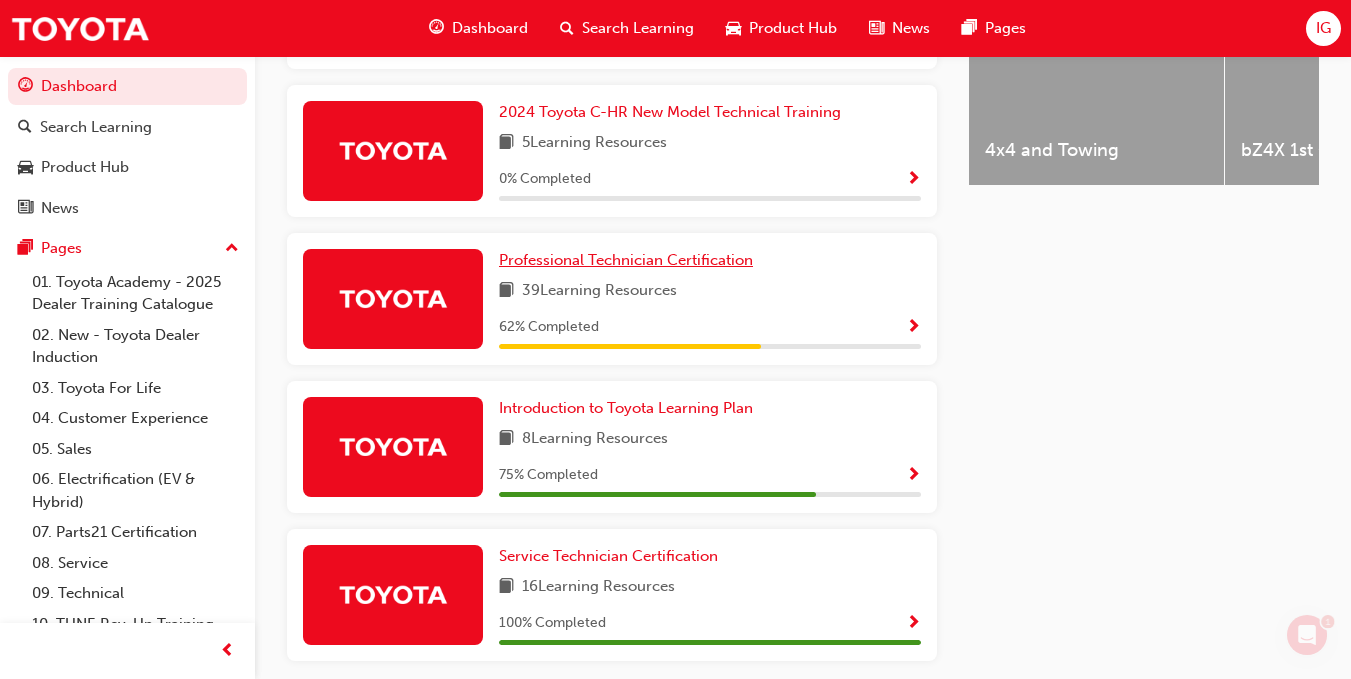 click on "Professional Technician Certification" at bounding box center [626, 260] 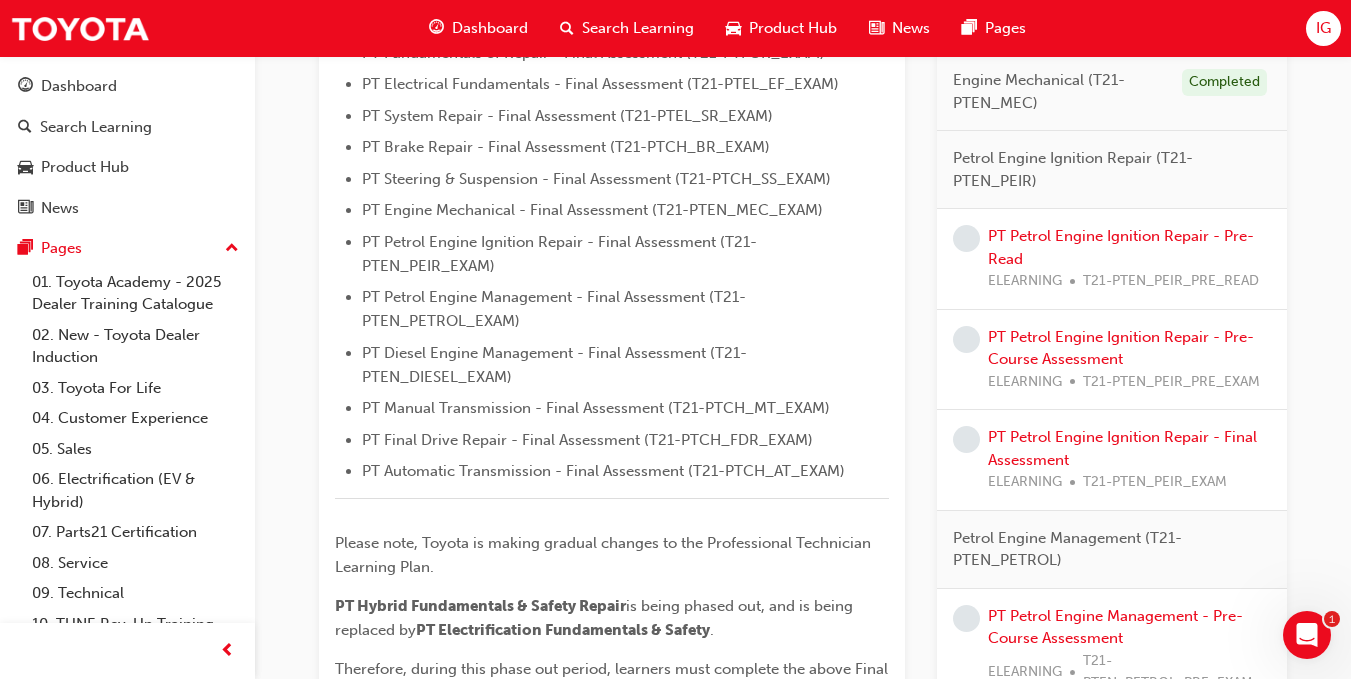 scroll, scrollTop: 644, scrollLeft: 0, axis: vertical 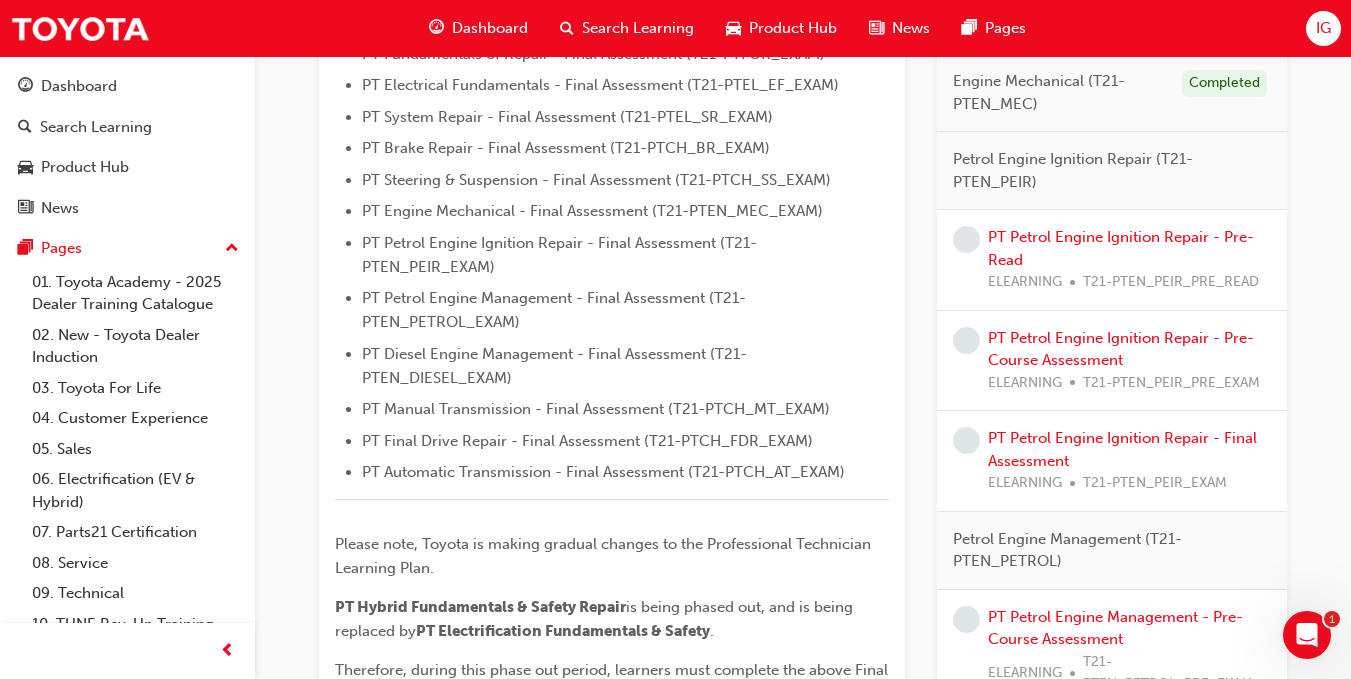 click on "Dashboard" at bounding box center (478, 28) 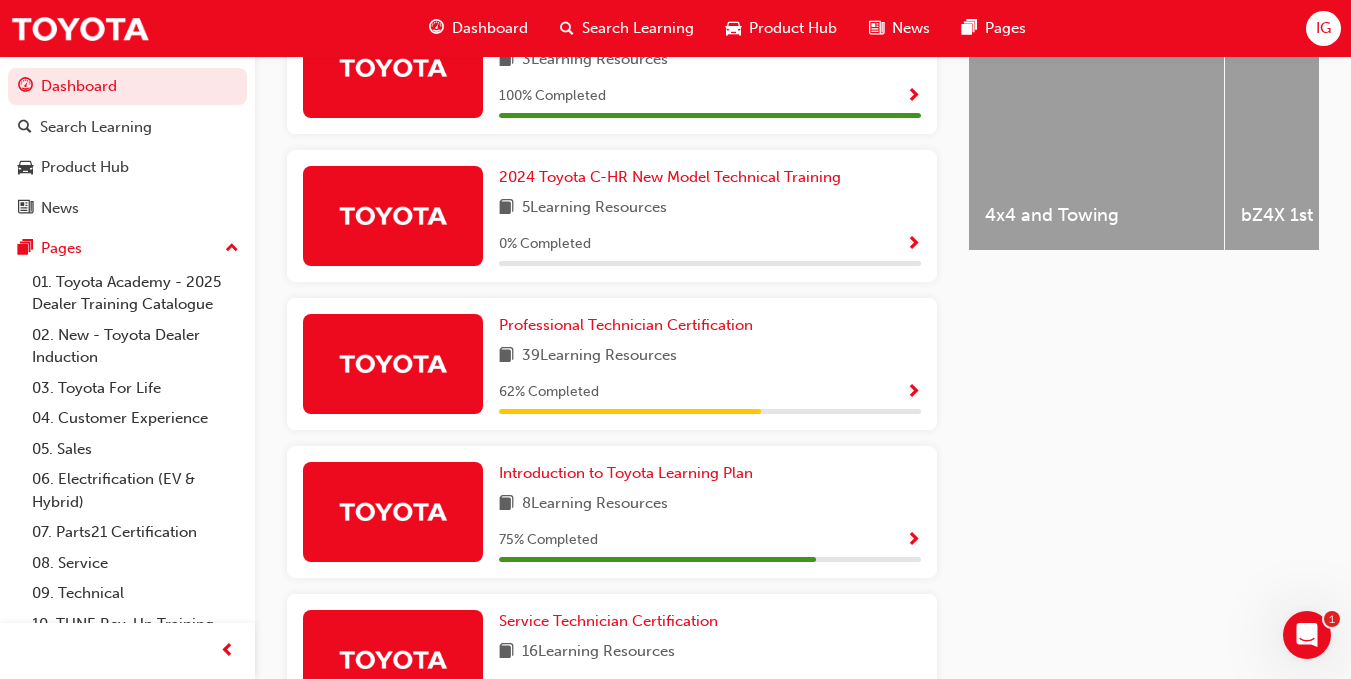 scroll, scrollTop: 844, scrollLeft: 0, axis: vertical 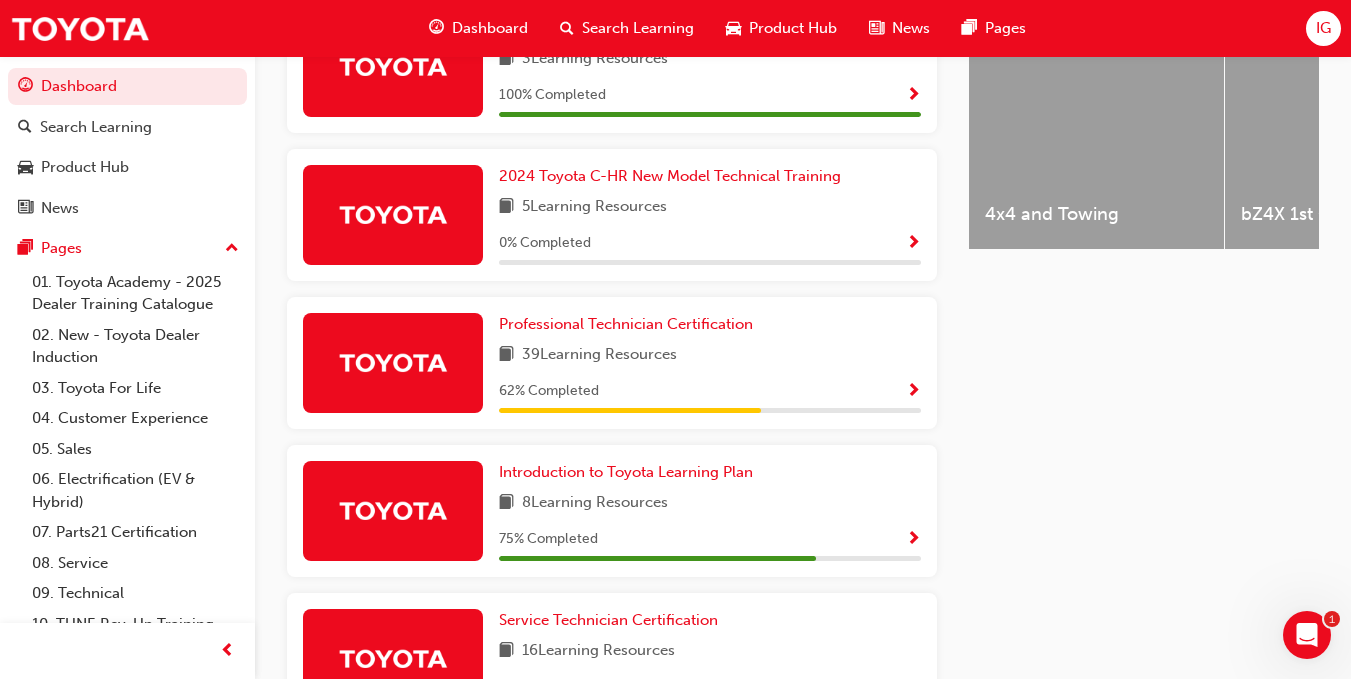 click on "Professional Technician Certification 39  Learning Resources 62 % Completed" at bounding box center (612, 363) 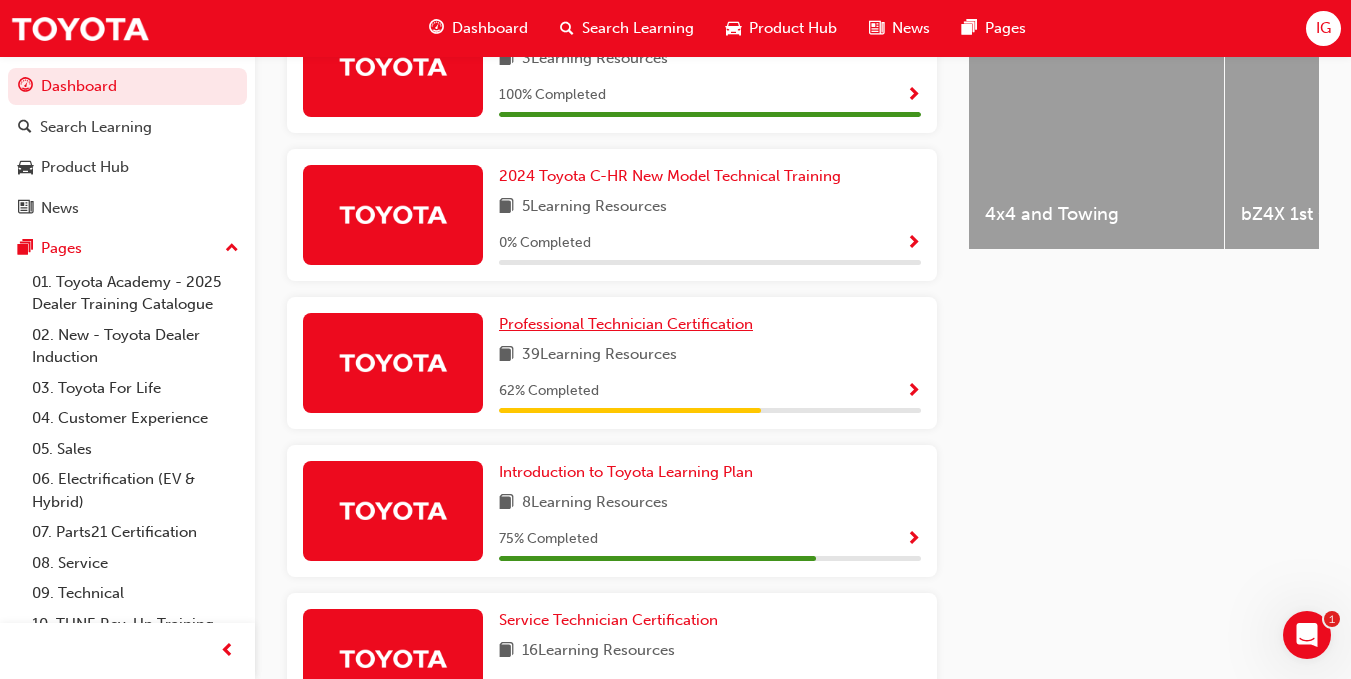 click on "Professional Technician Certification" at bounding box center (626, 324) 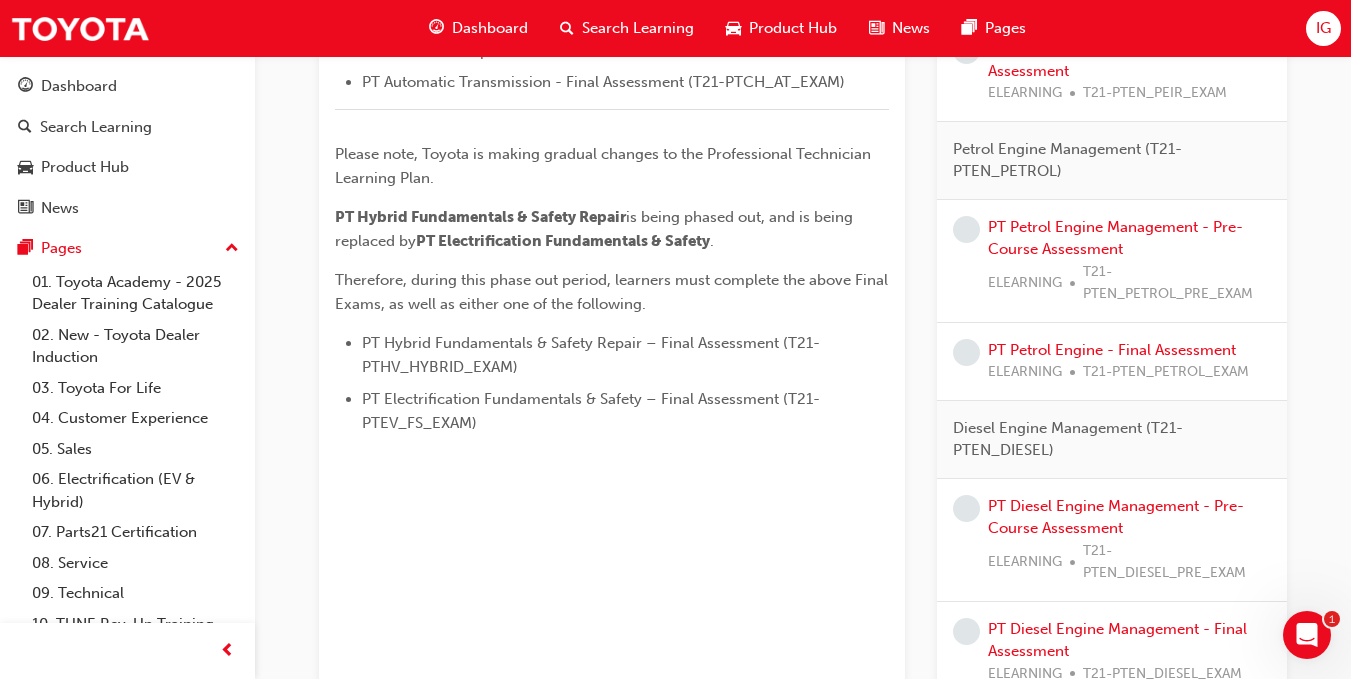 scroll, scrollTop: 0, scrollLeft: 0, axis: both 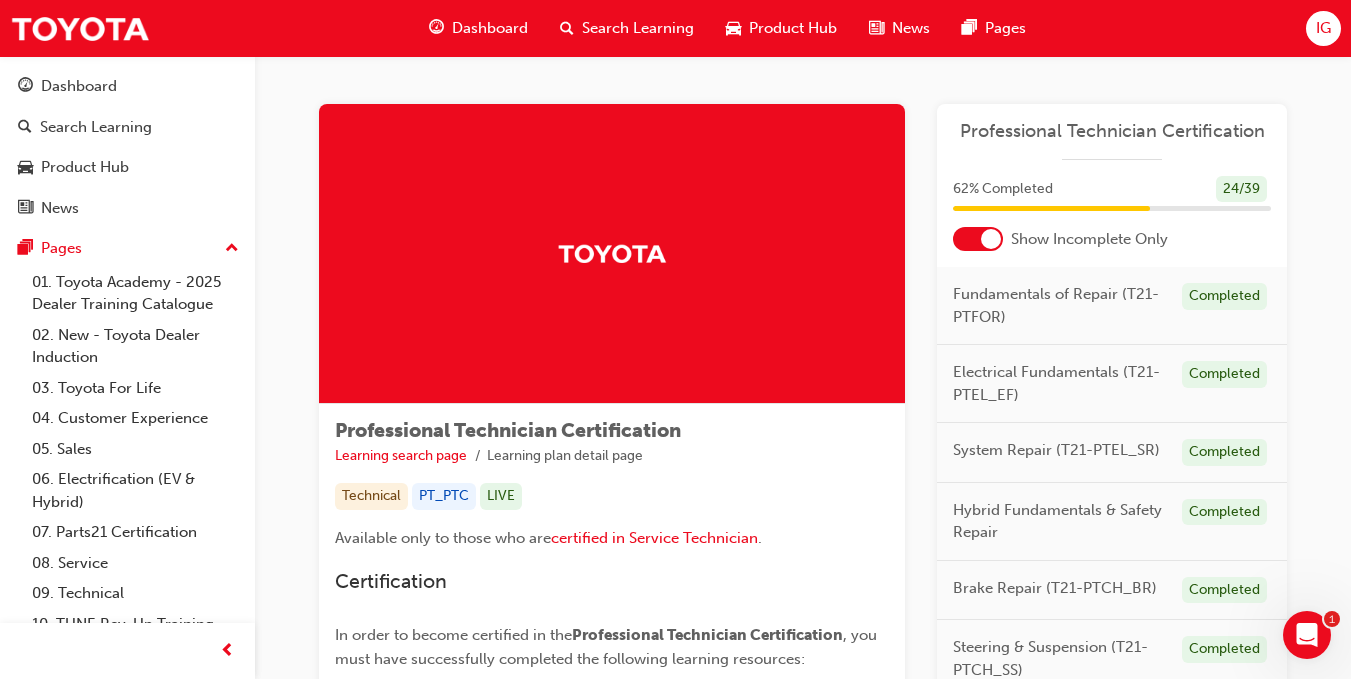 click on "Dashboard" at bounding box center (490, 28) 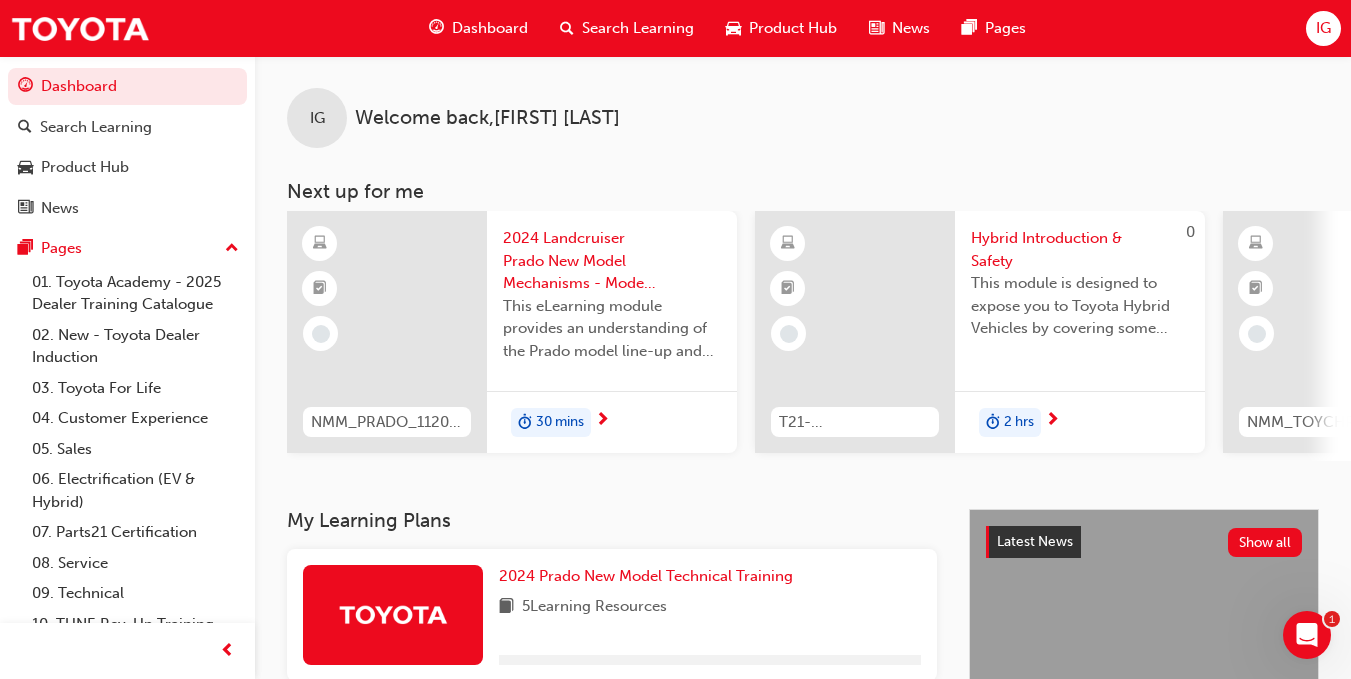 scroll, scrollTop: 0, scrollLeft: 131, axis: horizontal 